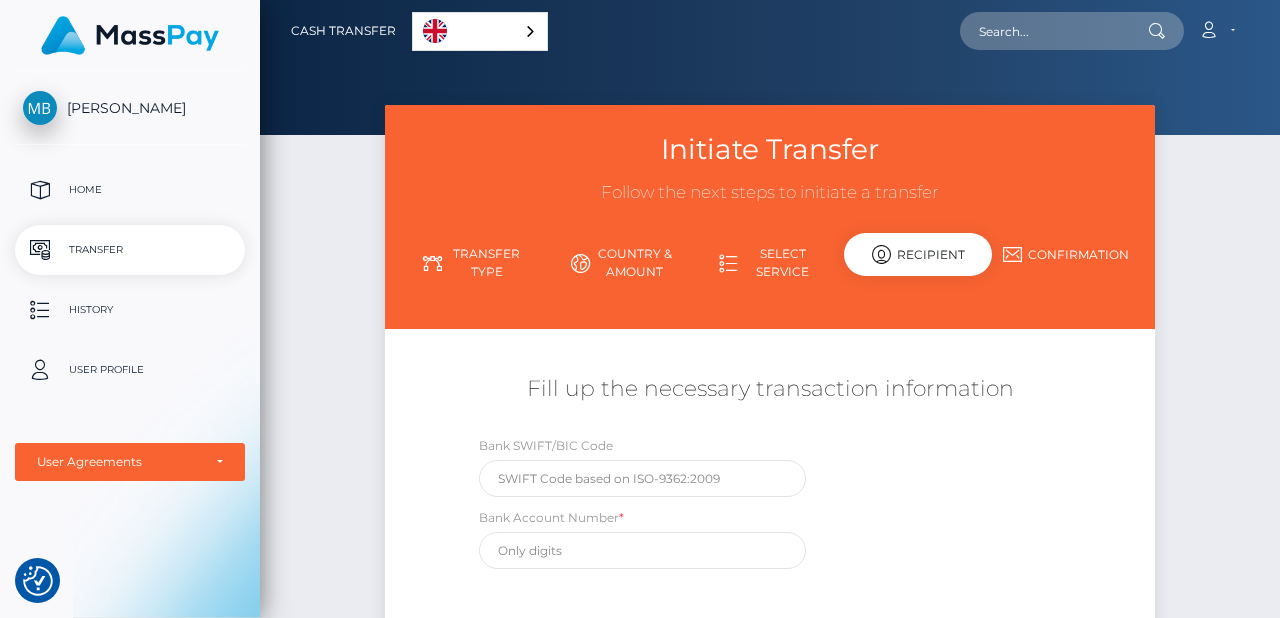 scroll, scrollTop: 0, scrollLeft: 0, axis: both 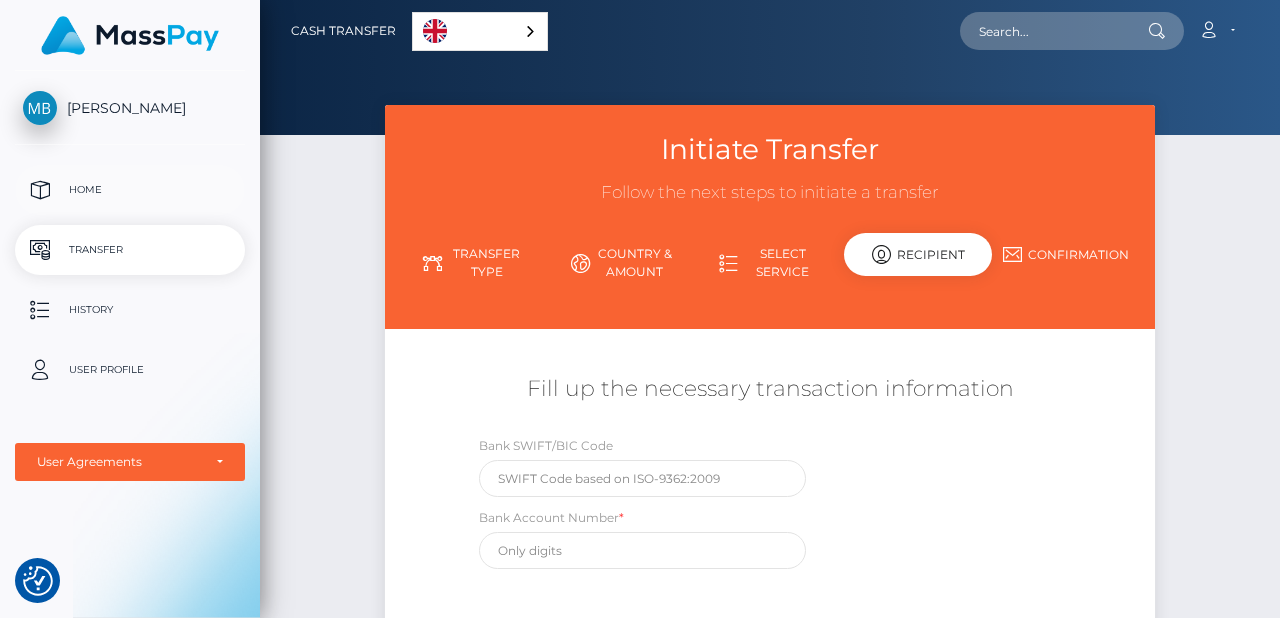 click on "Home" at bounding box center [130, 190] 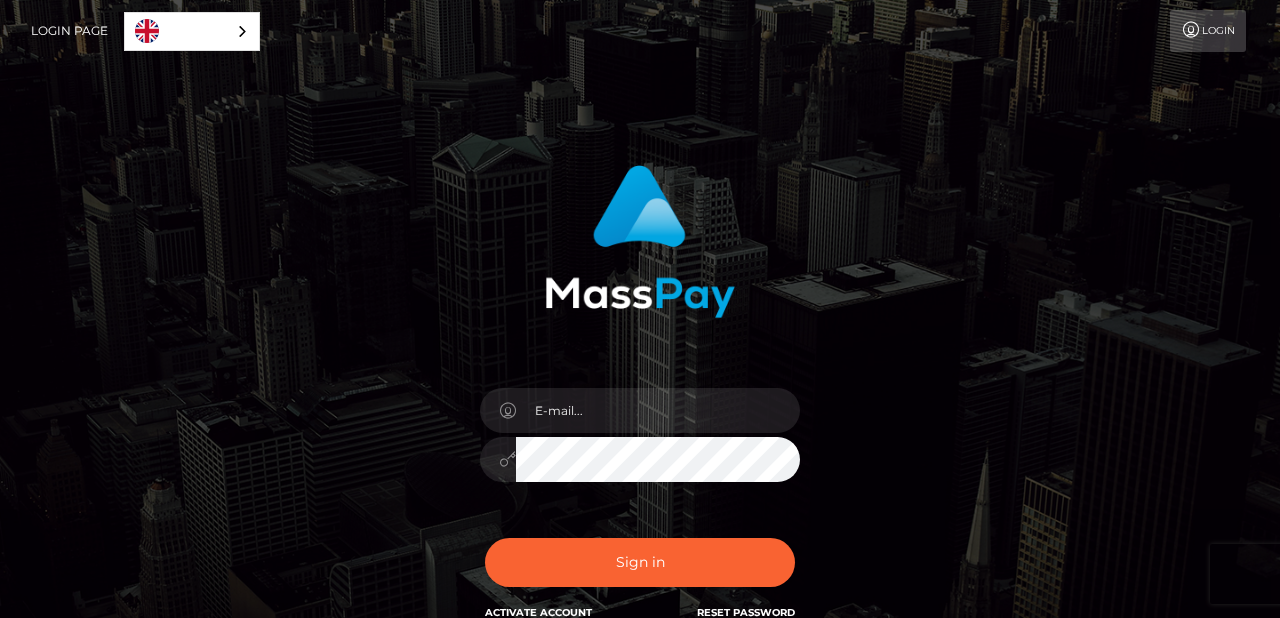 scroll, scrollTop: 0, scrollLeft: 0, axis: both 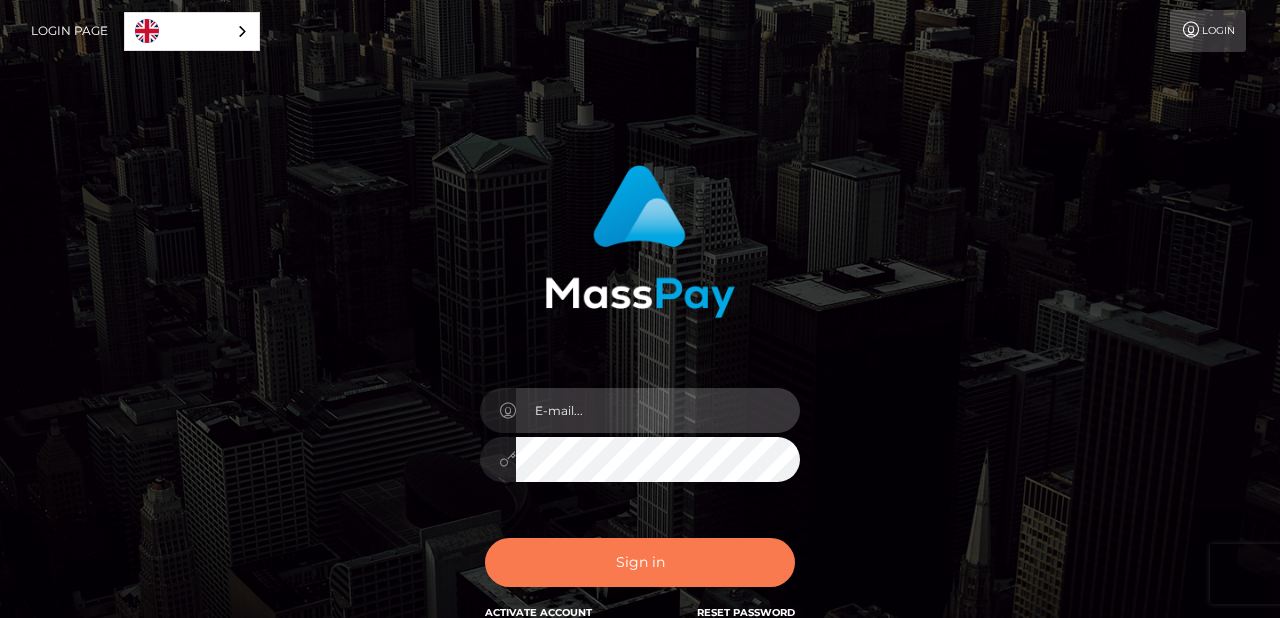 type on "selenafitxxx@gmail.com" 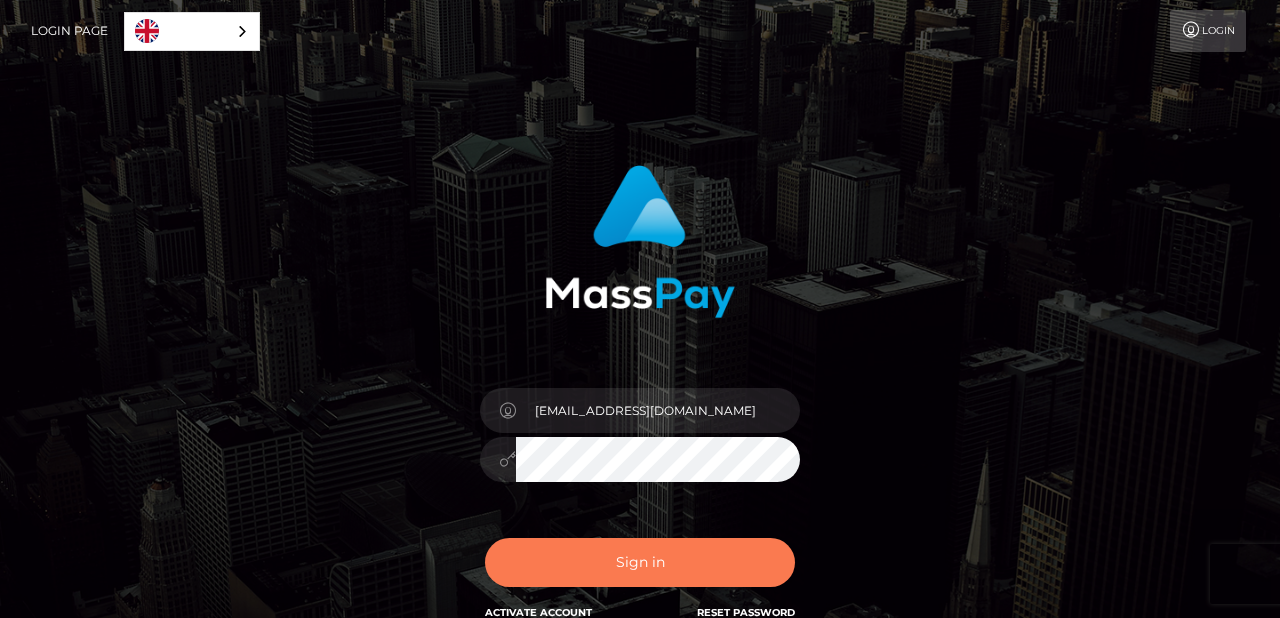 click on "Sign in" at bounding box center (640, 562) 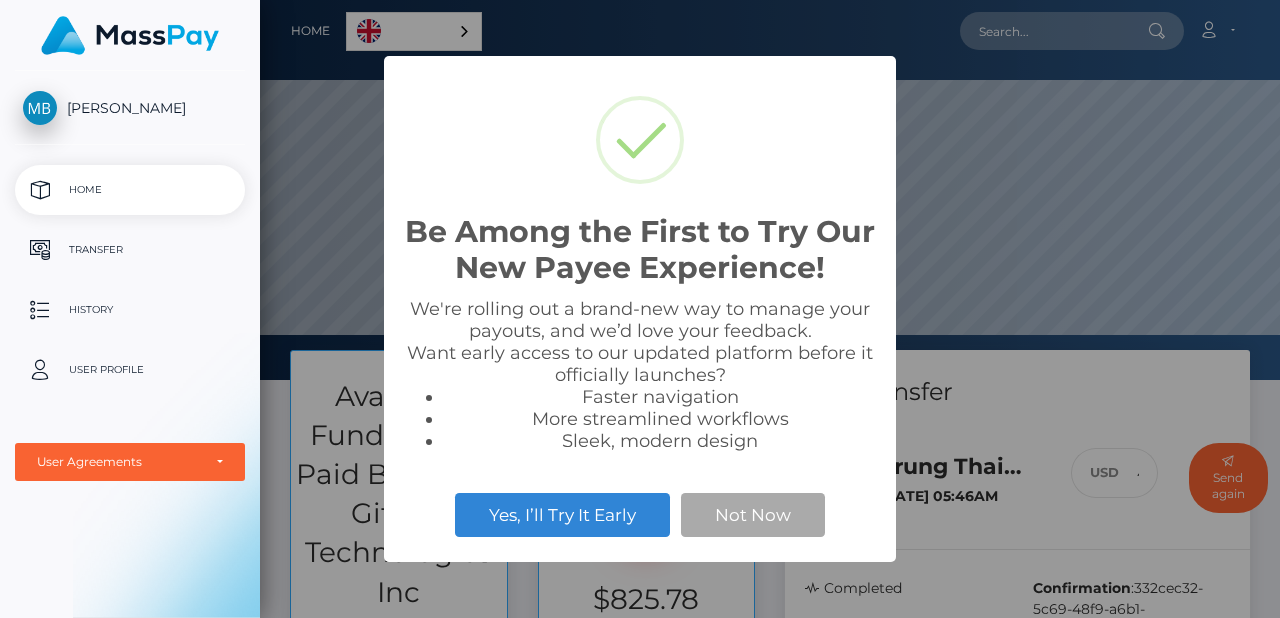 scroll, scrollTop: 0, scrollLeft: 0, axis: both 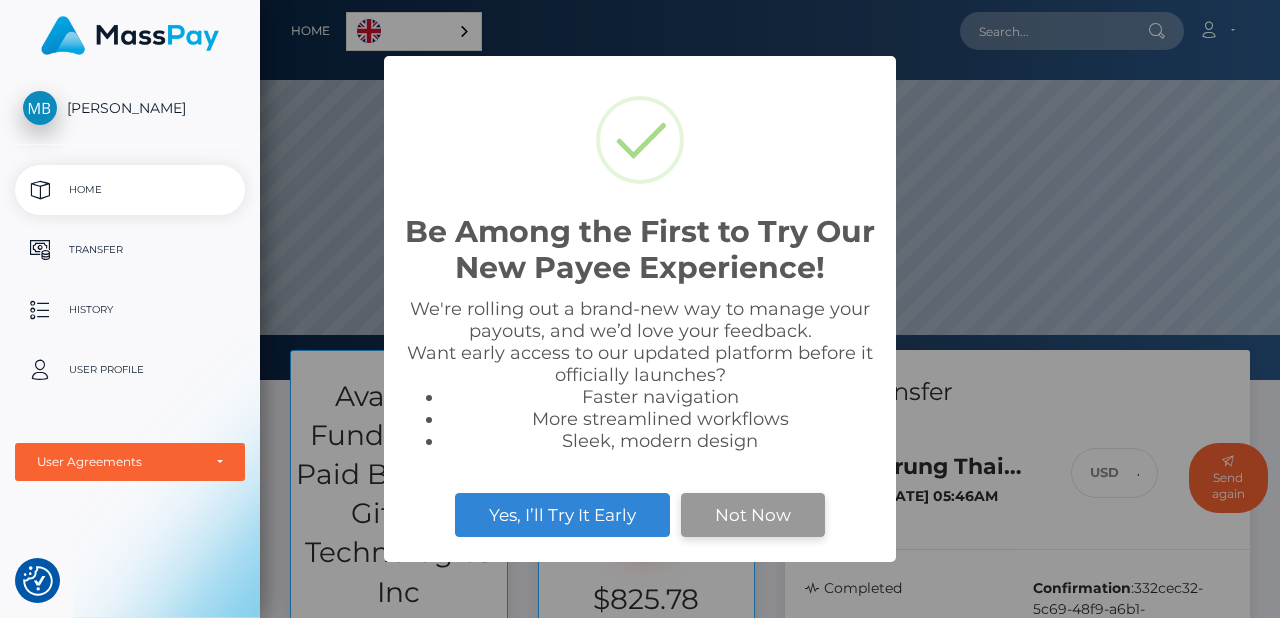 click on "Not Now" at bounding box center [753, 515] 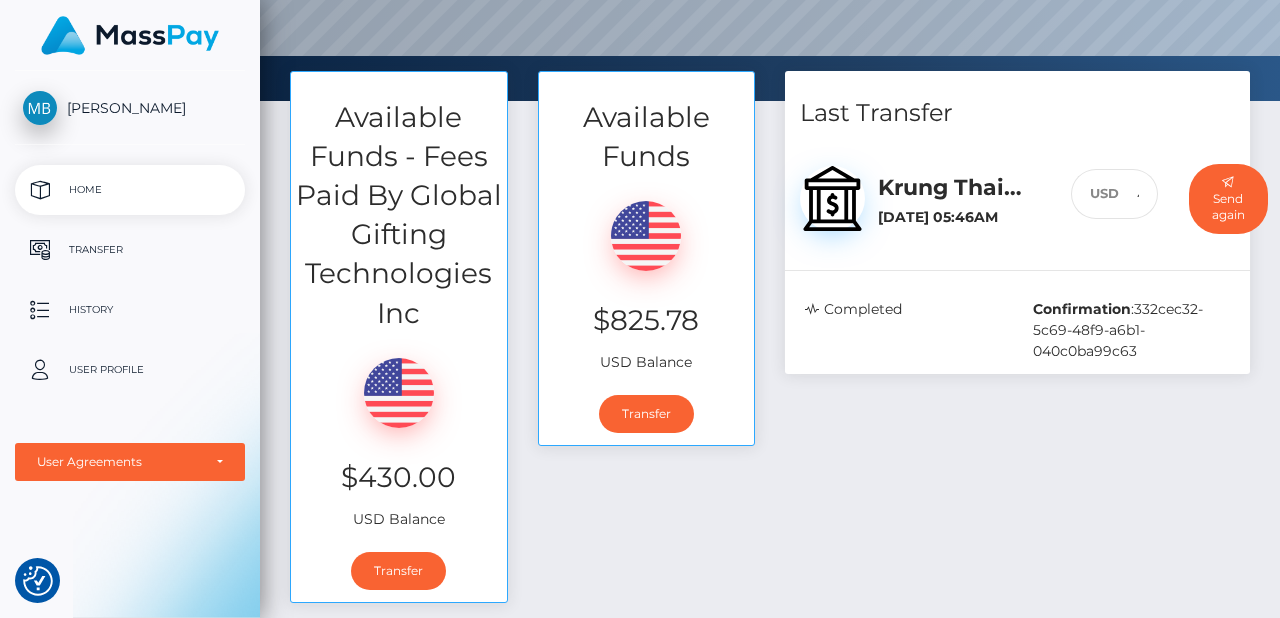 scroll, scrollTop: 286, scrollLeft: 0, axis: vertical 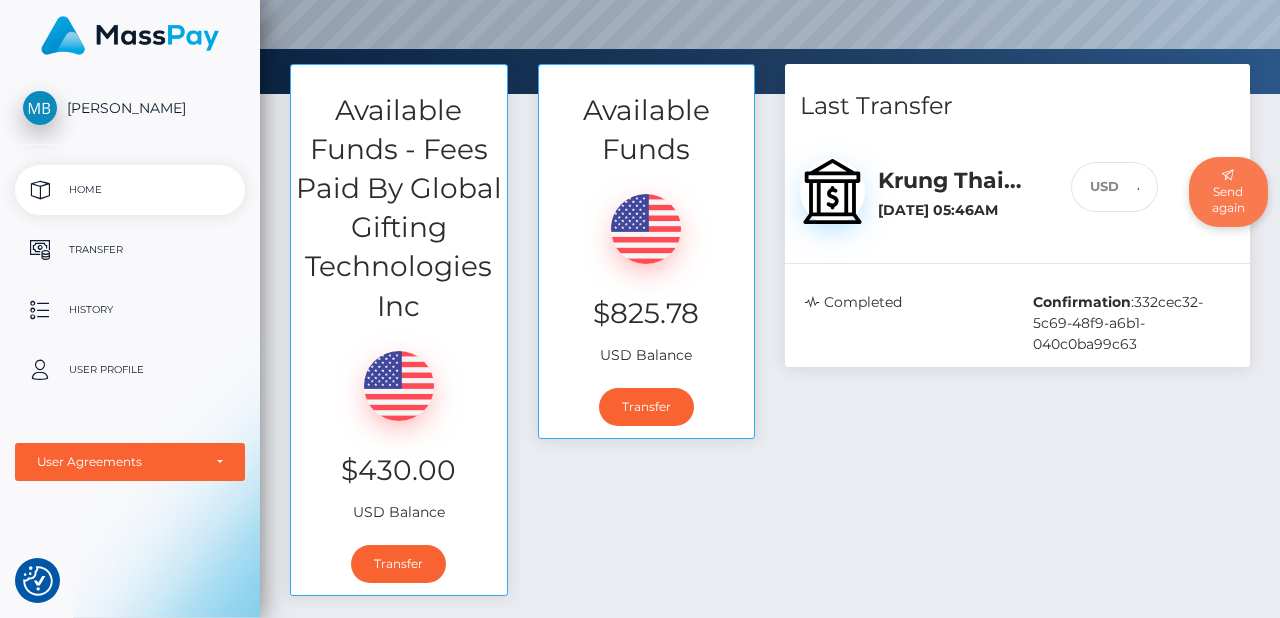 click on "Send again" at bounding box center (1228, 192) 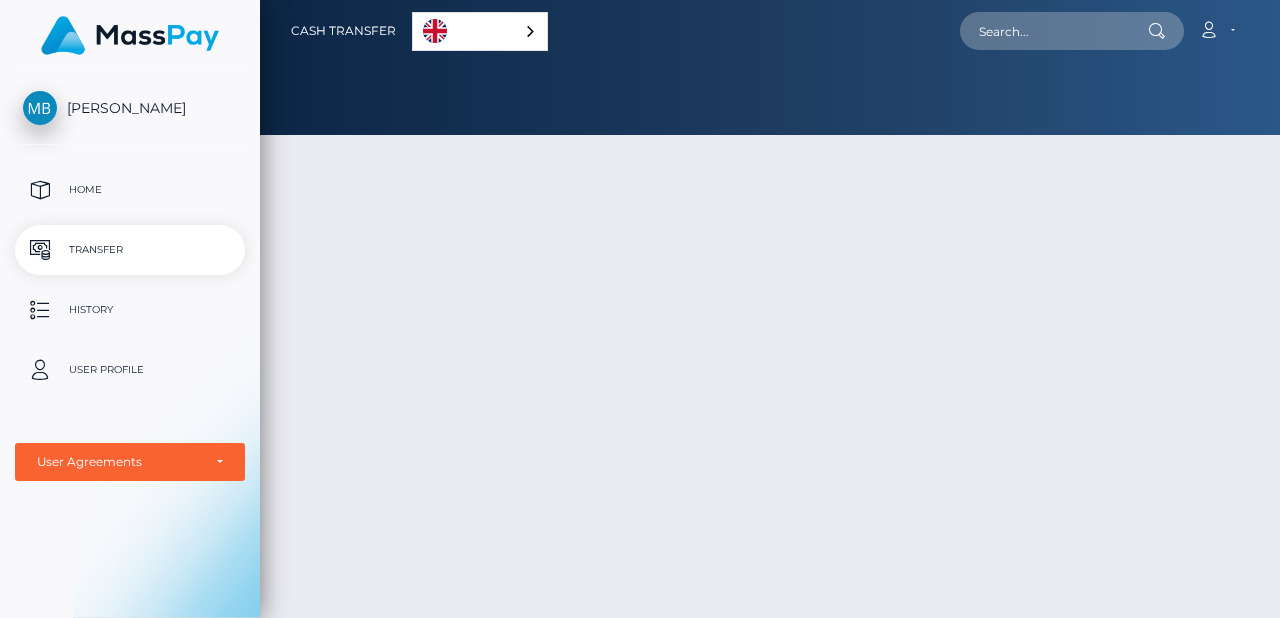 scroll, scrollTop: 0, scrollLeft: 0, axis: both 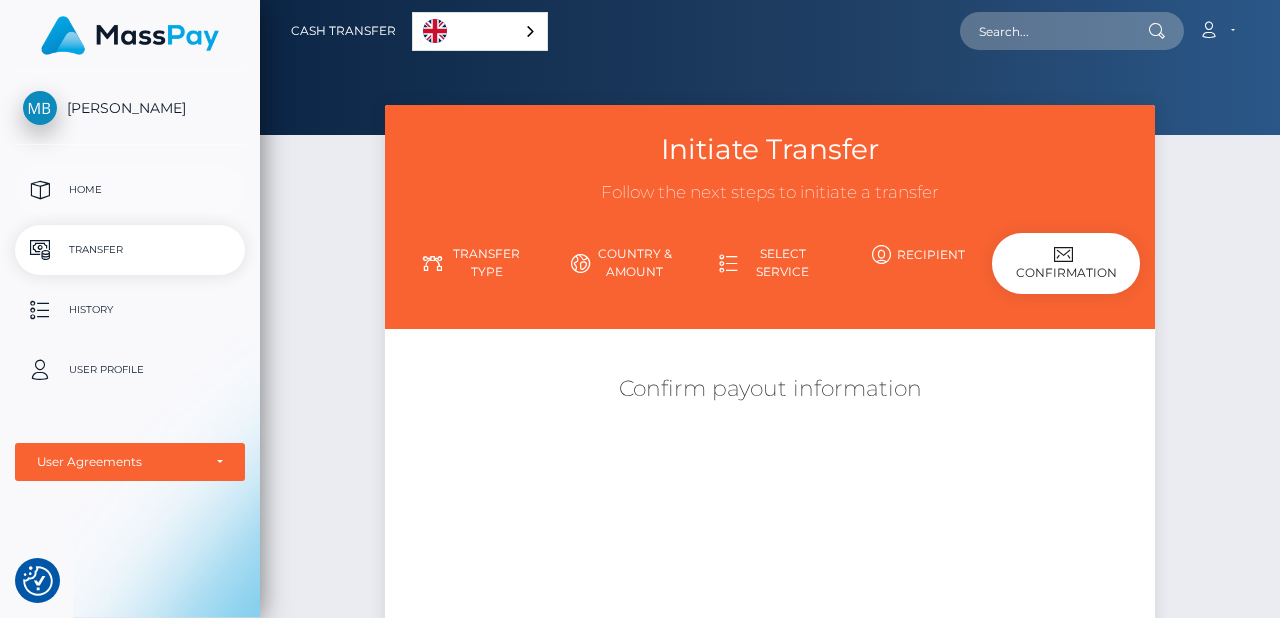 click on "Home" at bounding box center (130, 190) 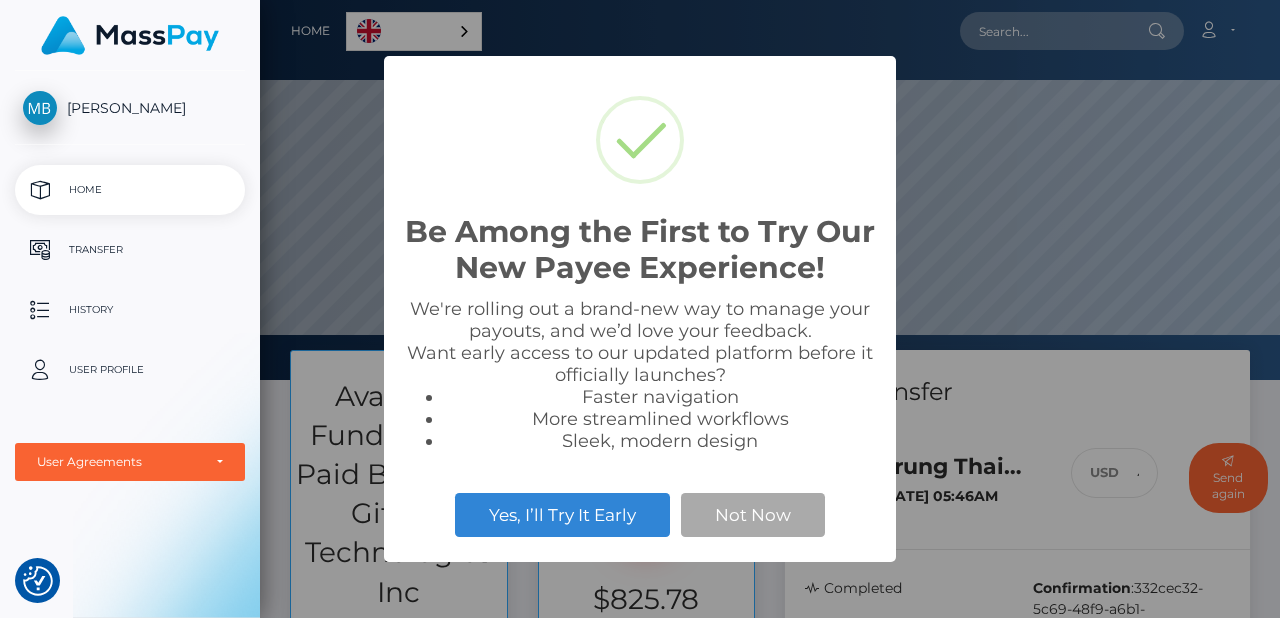 scroll, scrollTop: 0, scrollLeft: 0, axis: both 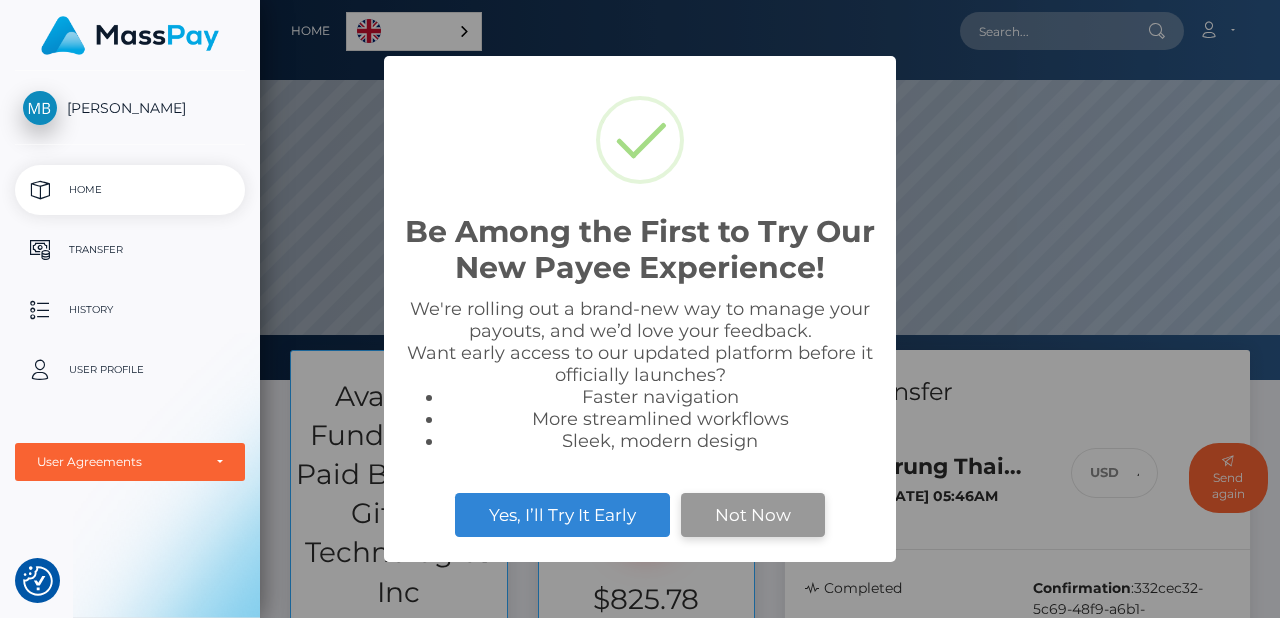 click on "Not Now" at bounding box center (753, 515) 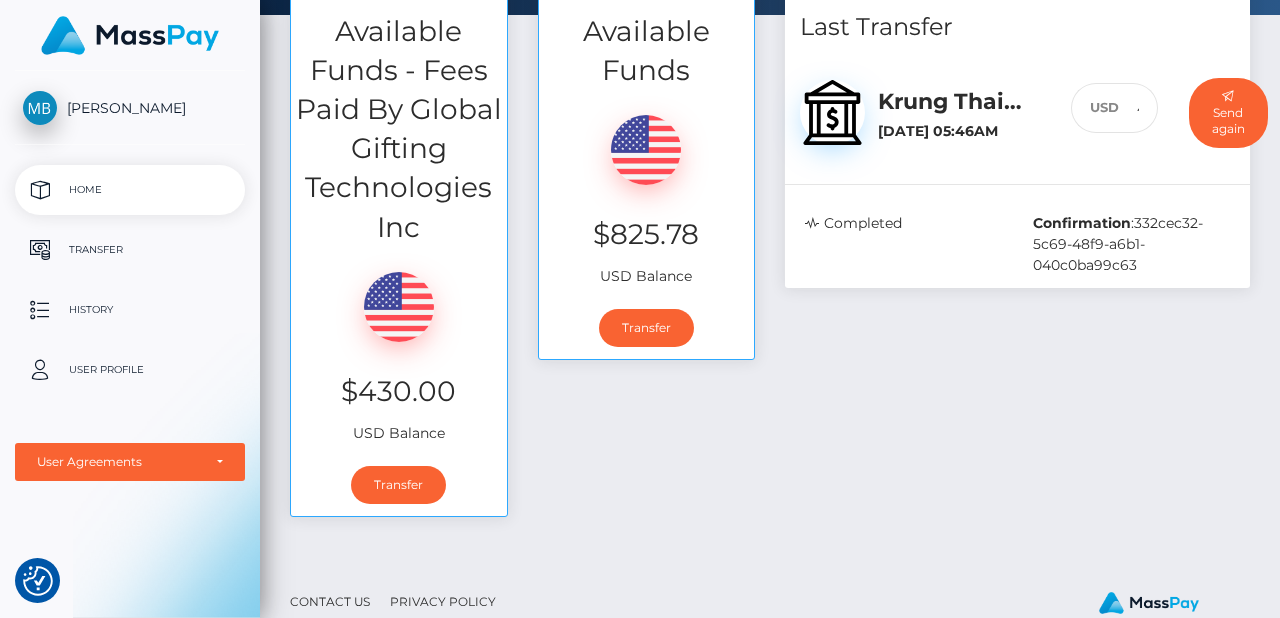 scroll, scrollTop: 407, scrollLeft: 0, axis: vertical 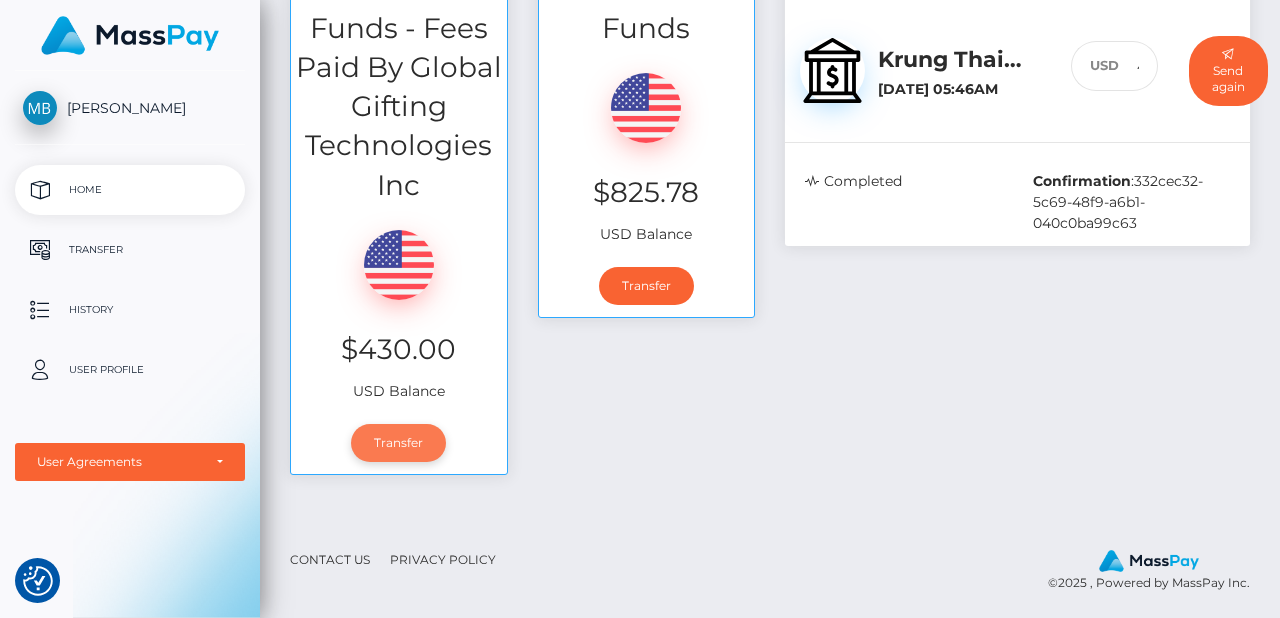 click on "Transfer" at bounding box center [398, 443] 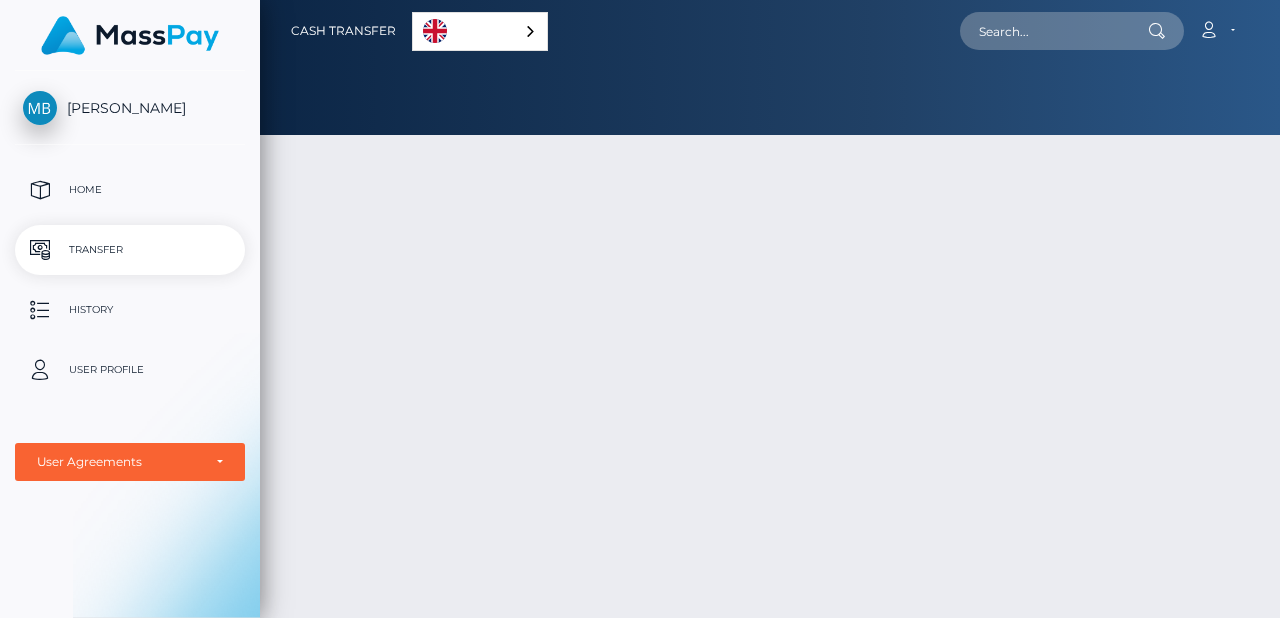 scroll, scrollTop: 0, scrollLeft: 0, axis: both 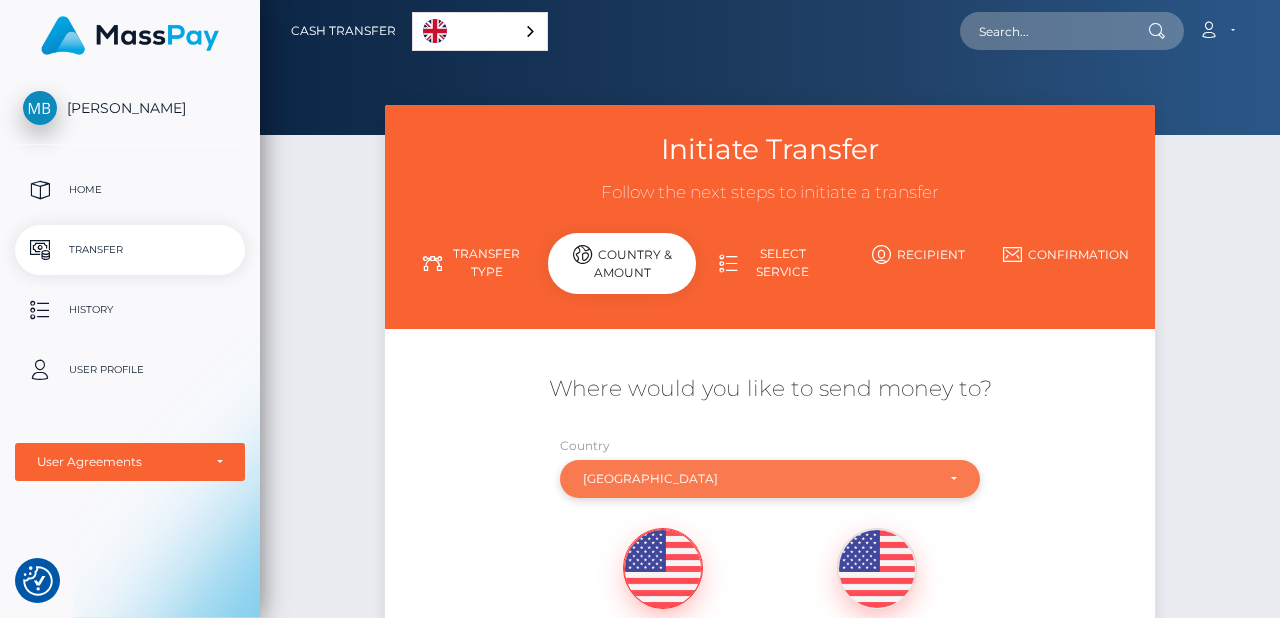 click on "United Kingdom" at bounding box center [758, 479] 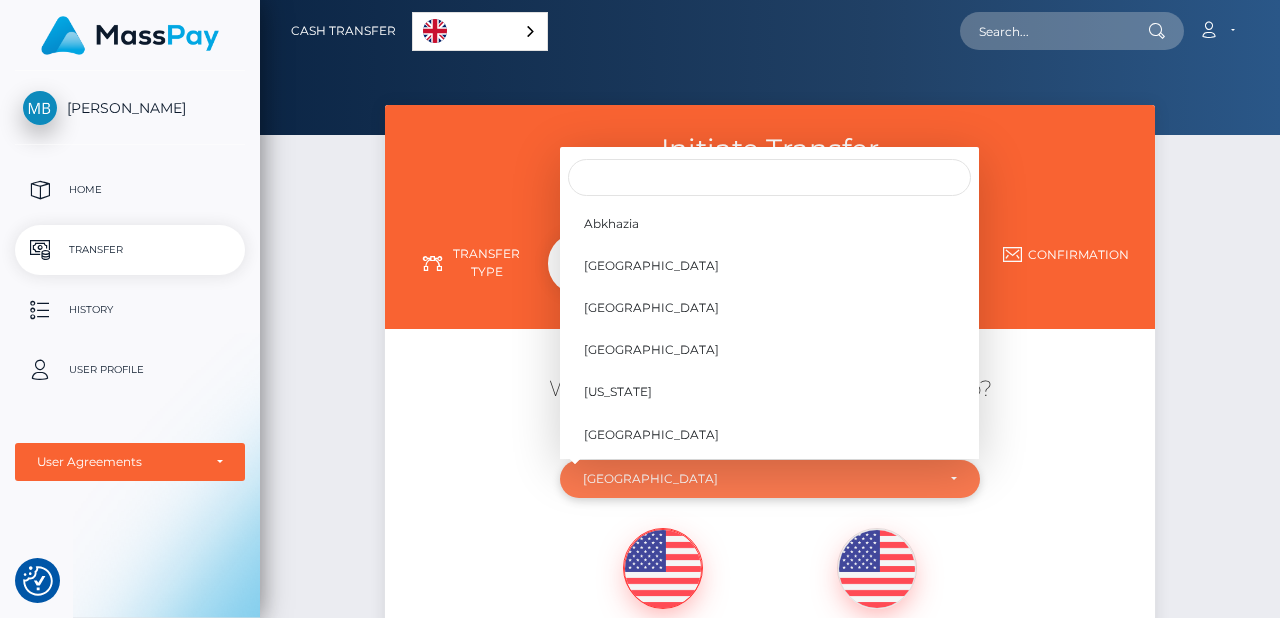 scroll, scrollTop: 8177, scrollLeft: 0, axis: vertical 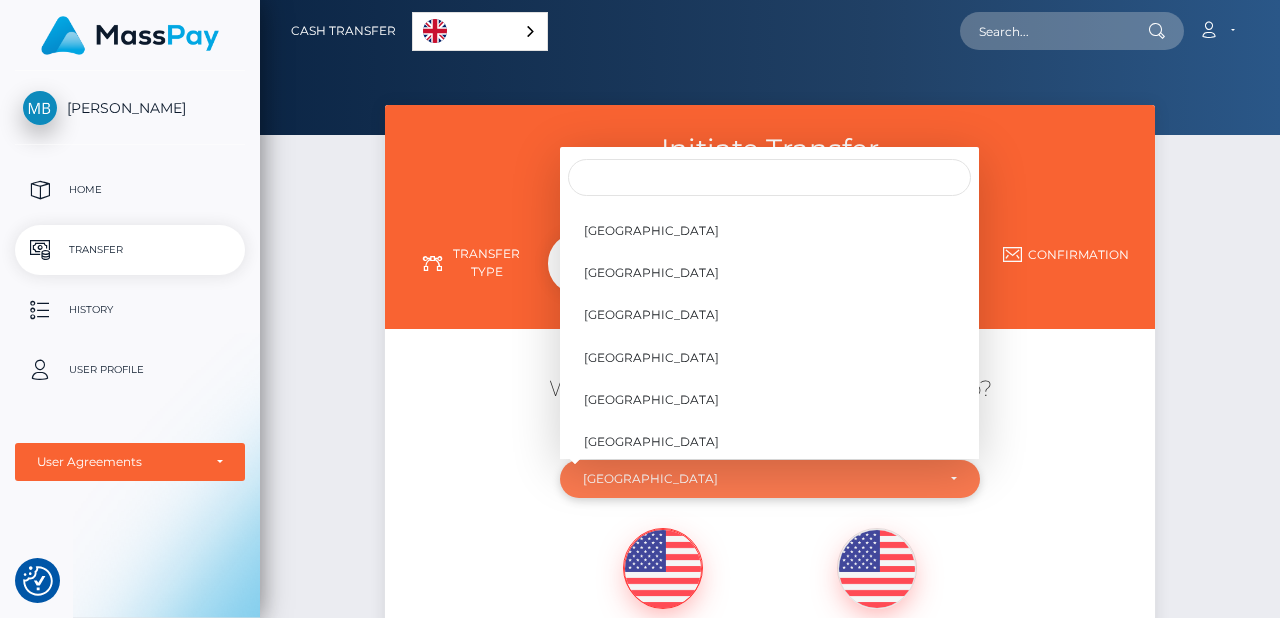 type 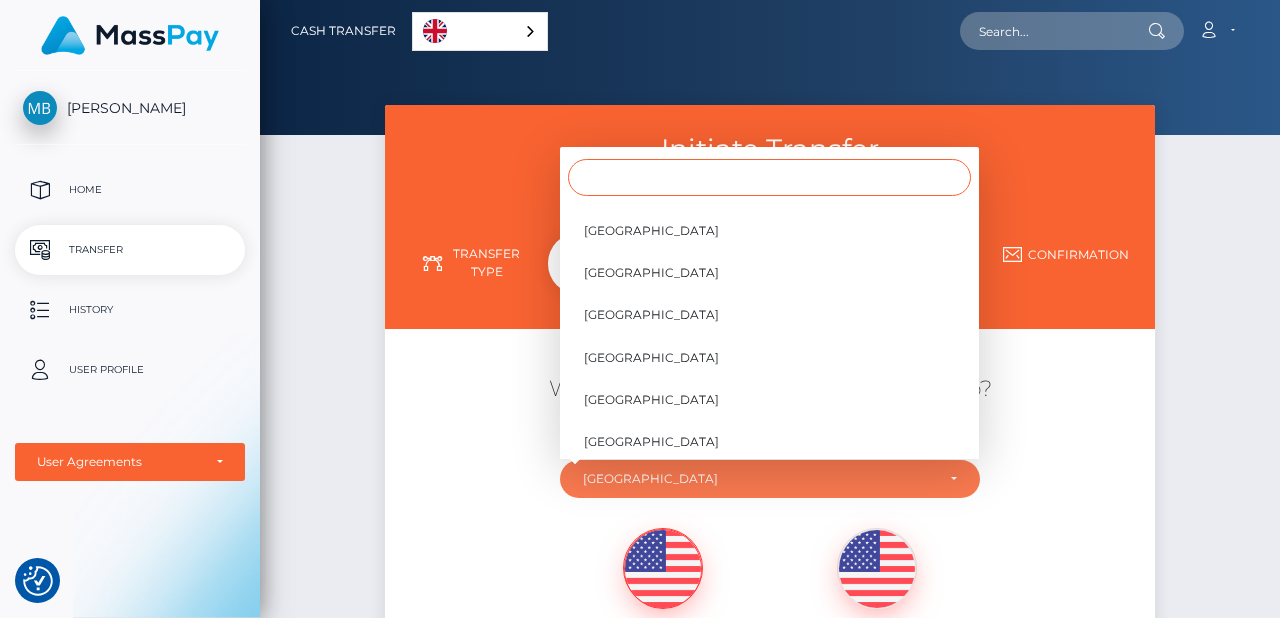 click at bounding box center [769, 177] 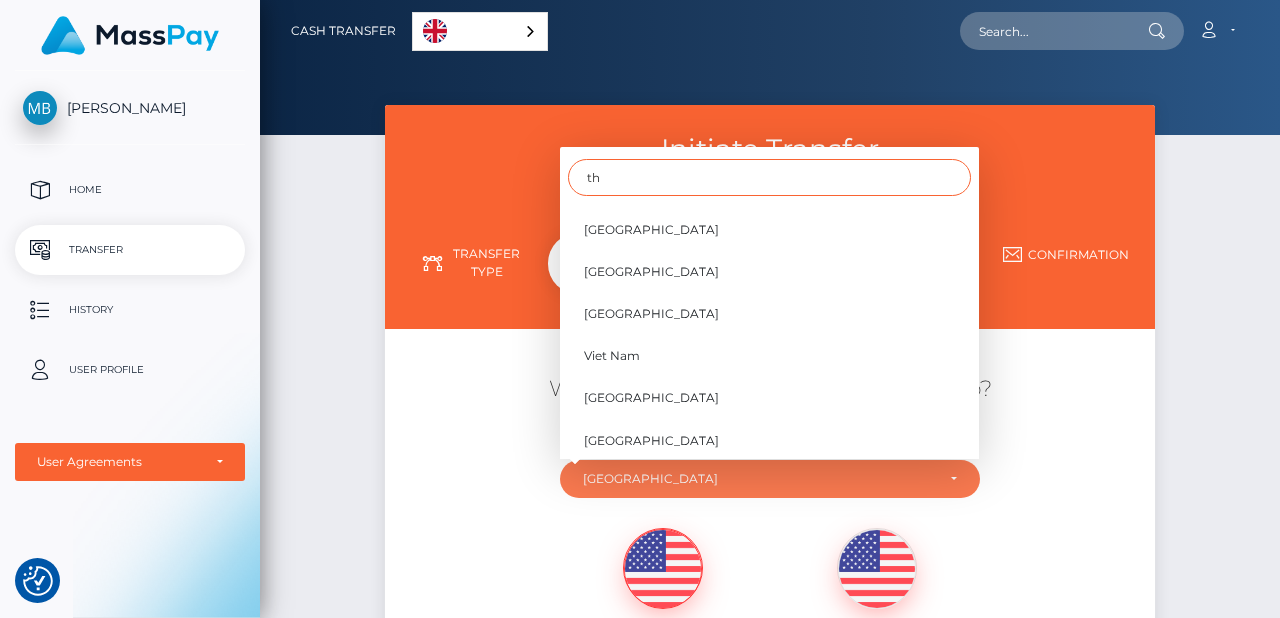 scroll, scrollTop: 0, scrollLeft: 0, axis: both 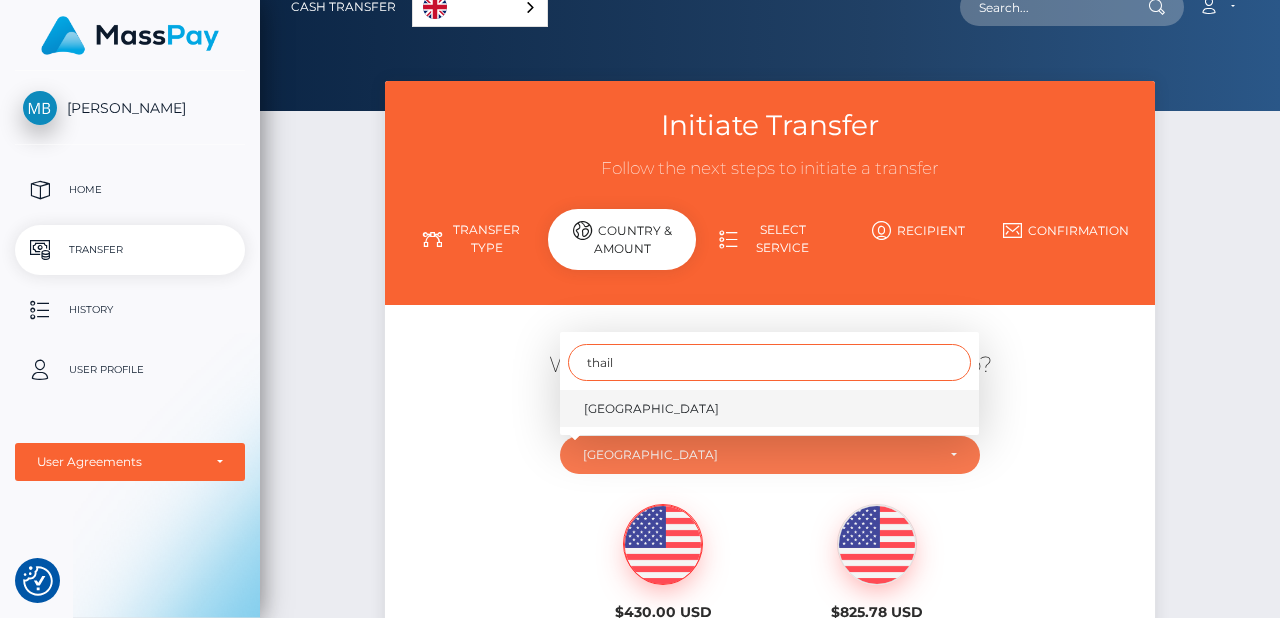 type on "thail" 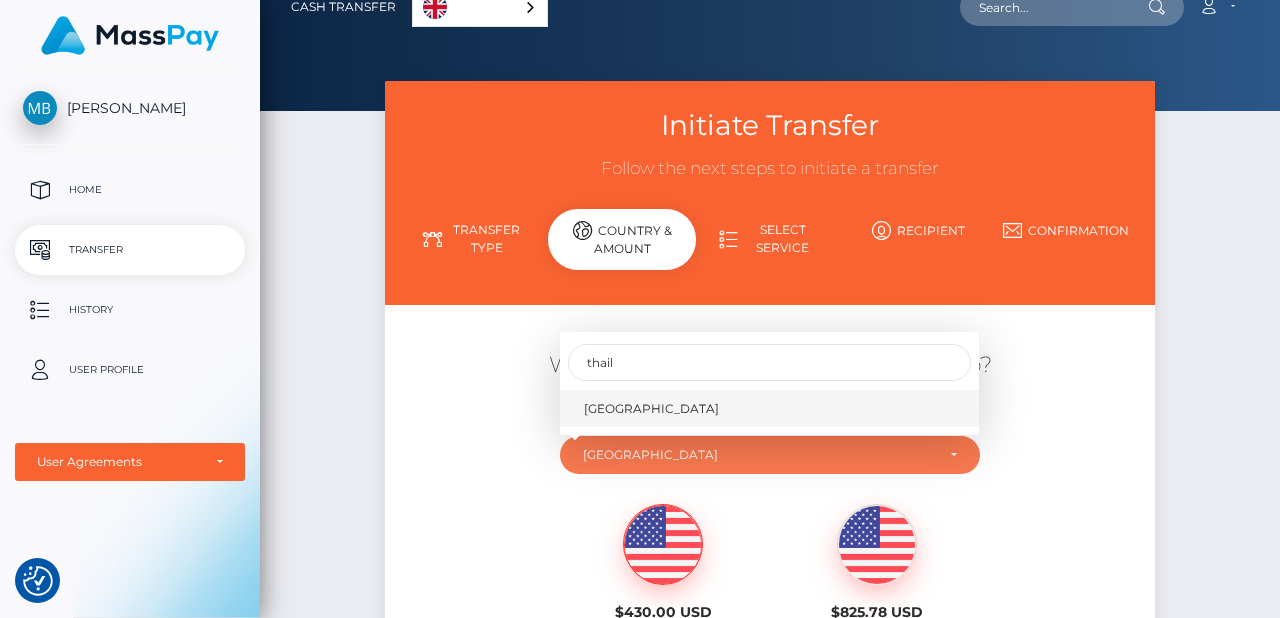click on "[GEOGRAPHIC_DATA]" at bounding box center [651, 408] 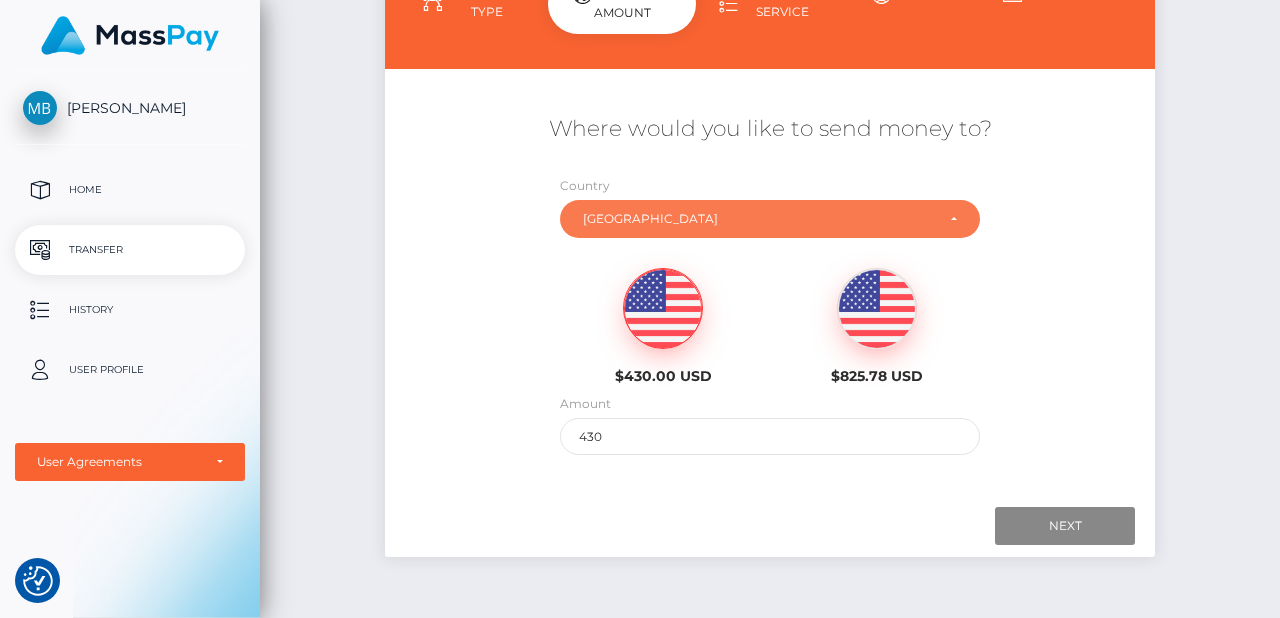 scroll, scrollTop: 266, scrollLeft: 0, axis: vertical 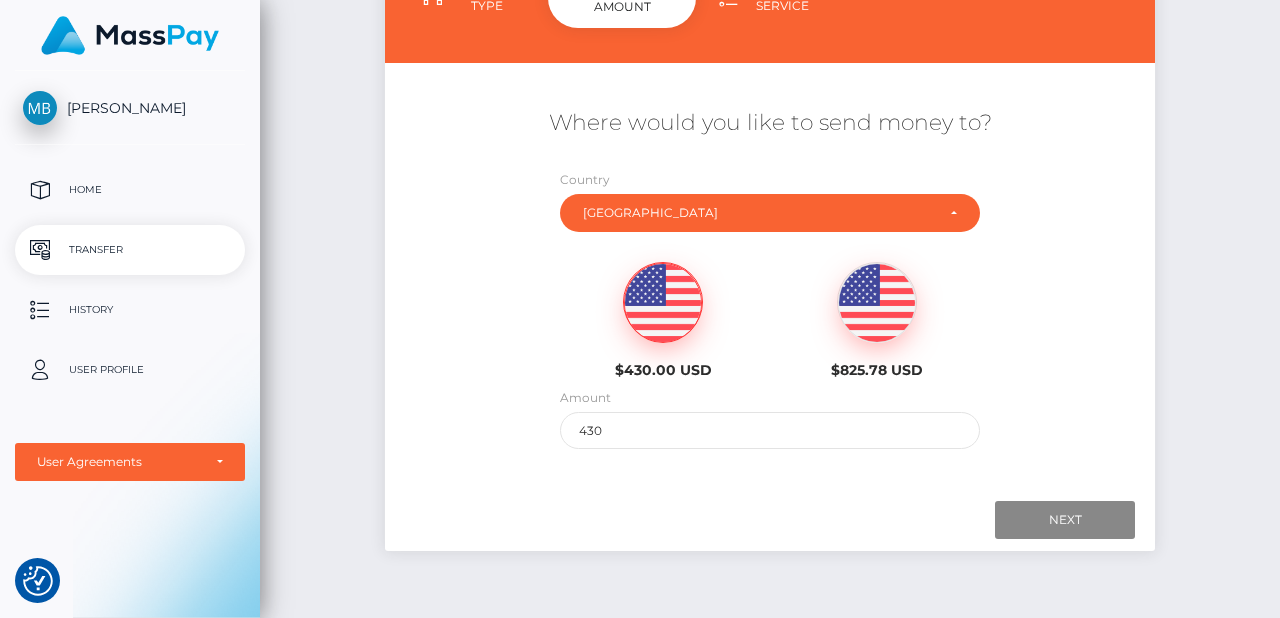 click at bounding box center [663, 303] 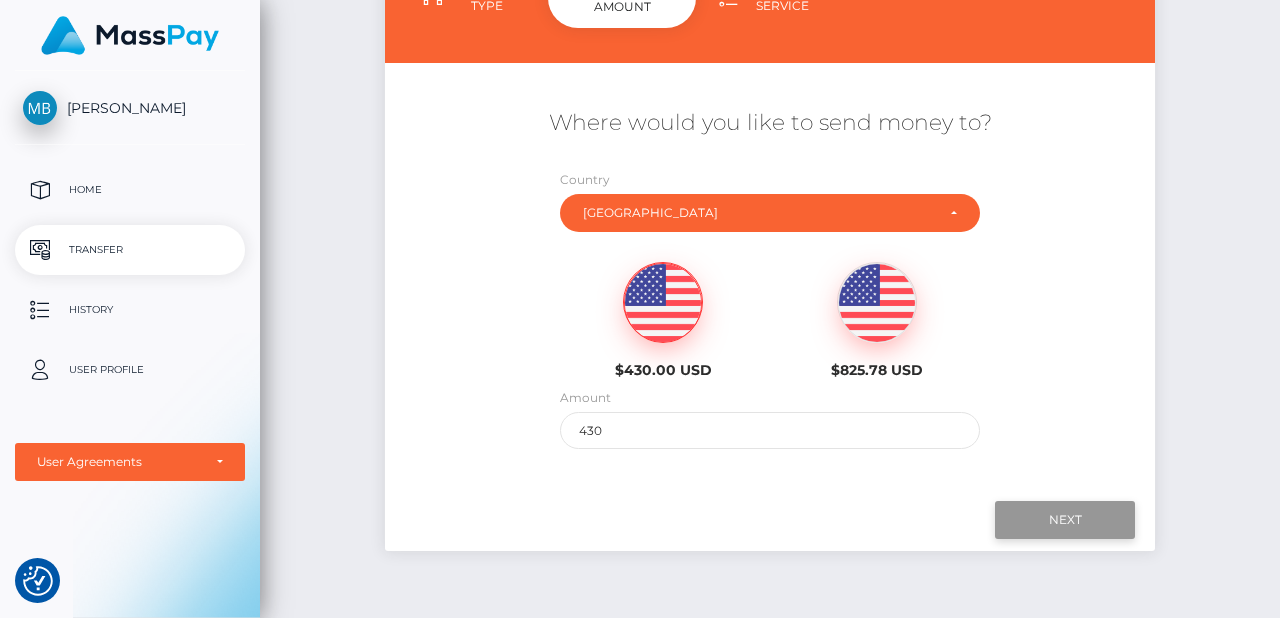 click on "Next" at bounding box center (1065, 520) 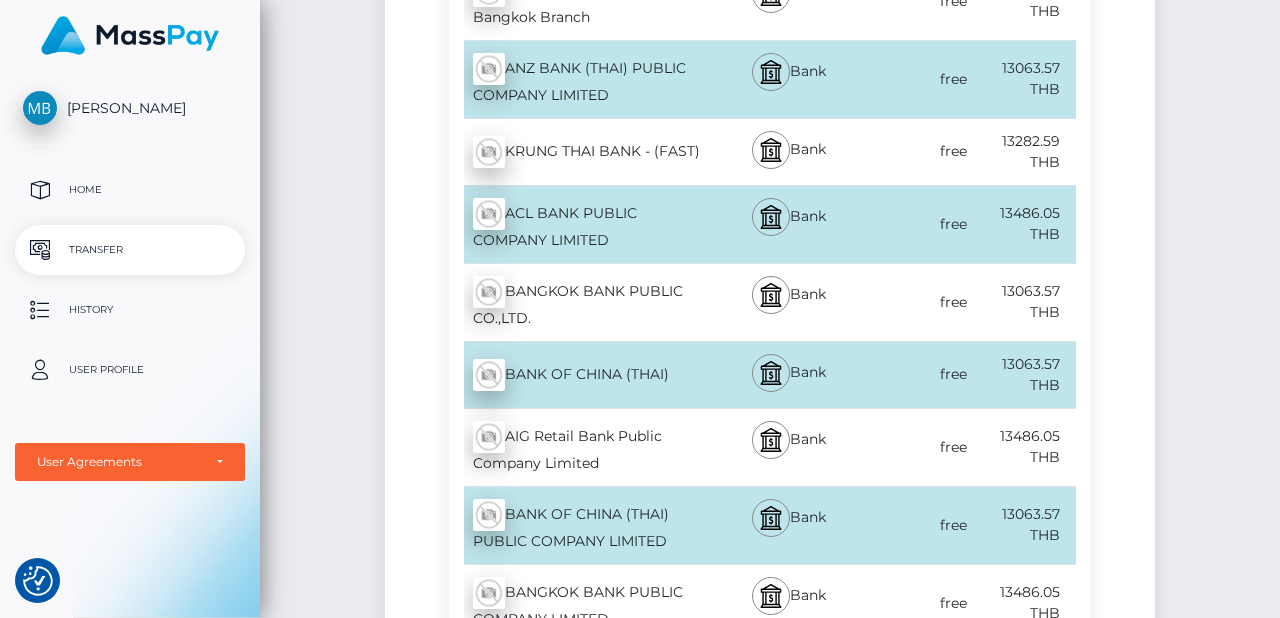 scroll, scrollTop: 660, scrollLeft: 0, axis: vertical 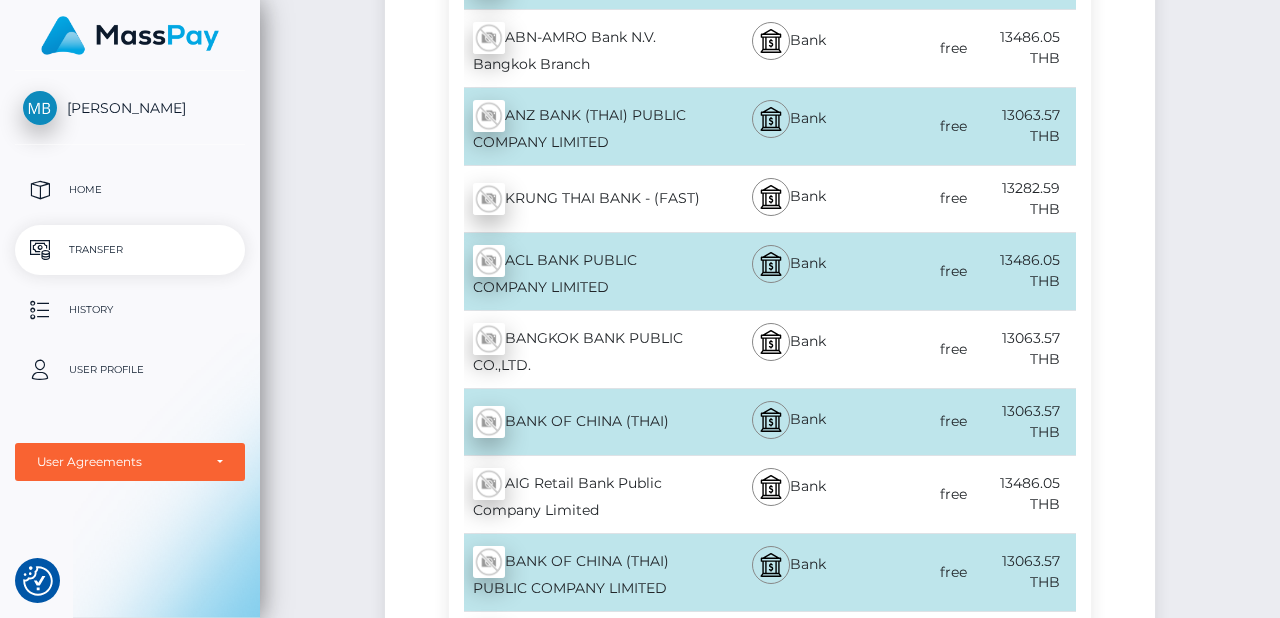 click on "KRUNG THAI BANK - (FAST)  - THB" at bounding box center [579, 199] 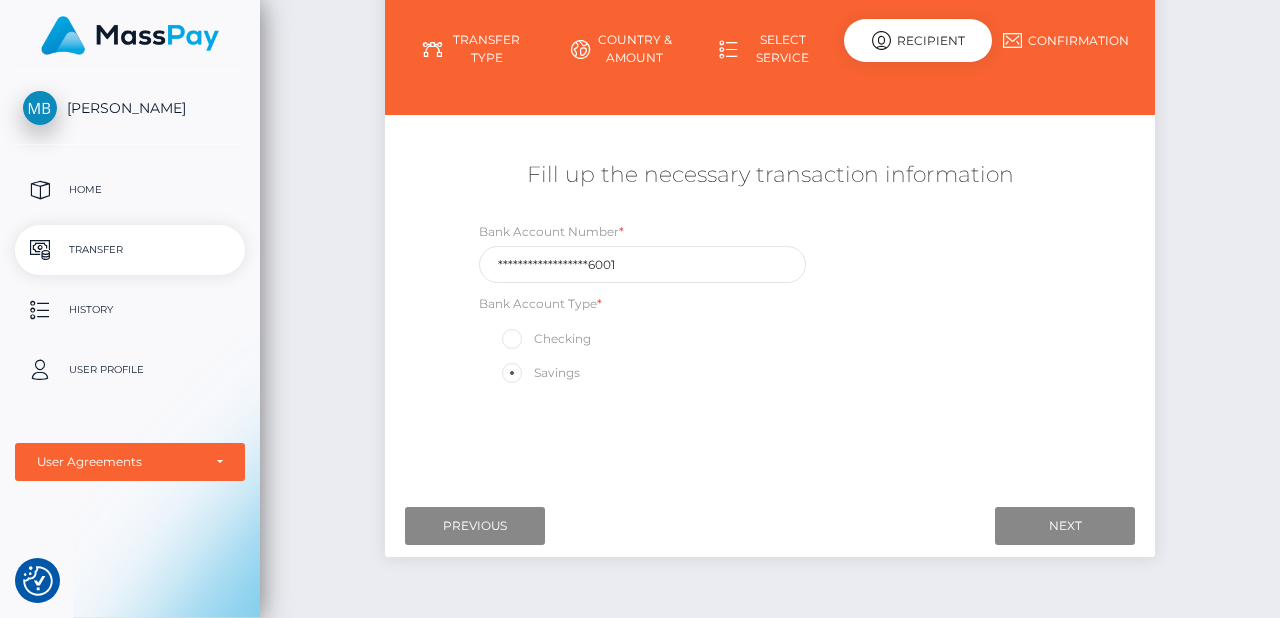 scroll, scrollTop: 231, scrollLeft: 0, axis: vertical 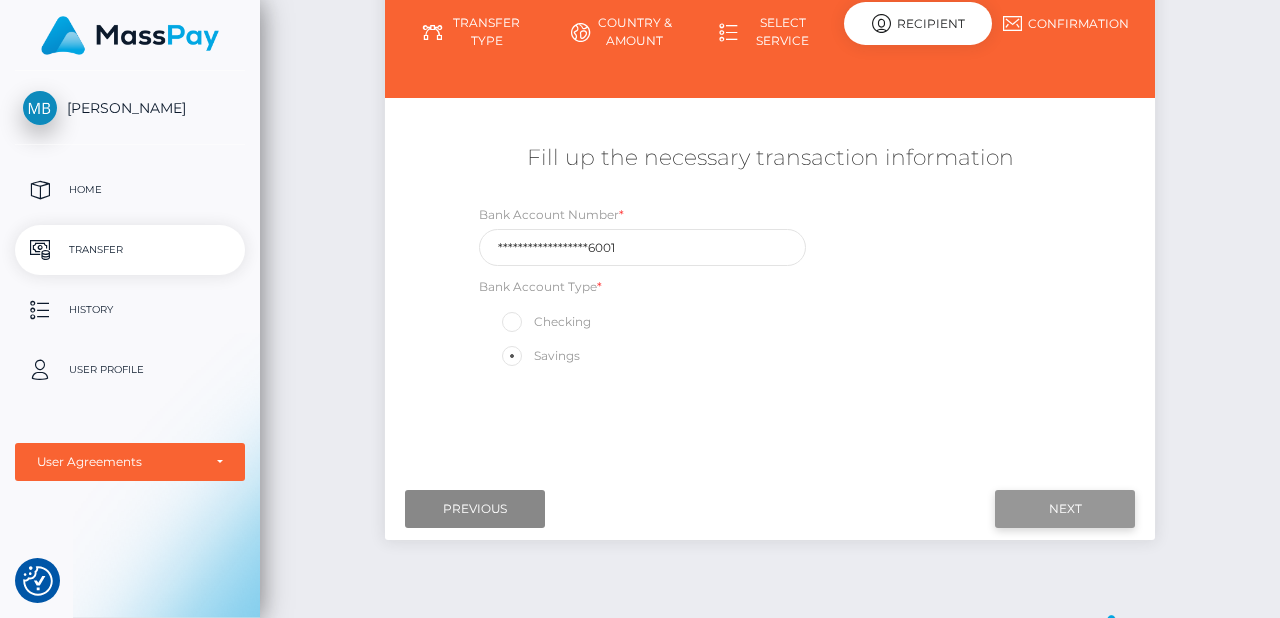 click on "Next" at bounding box center [1065, 509] 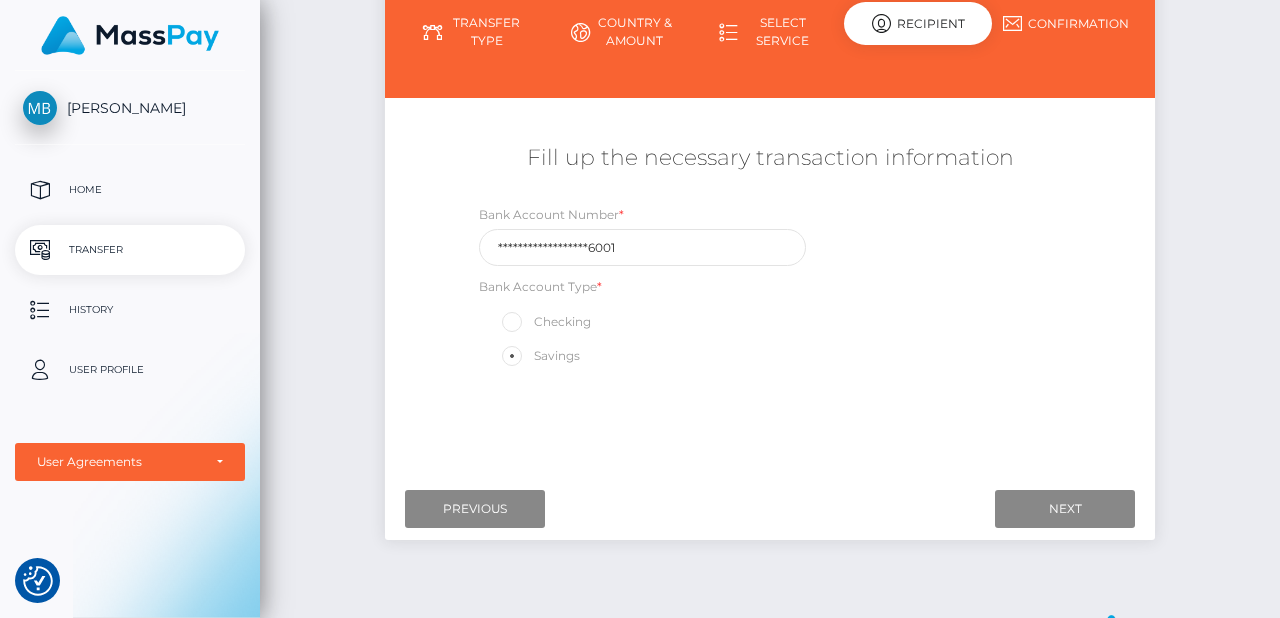 click on "Transfer" at bounding box center (130, 250) 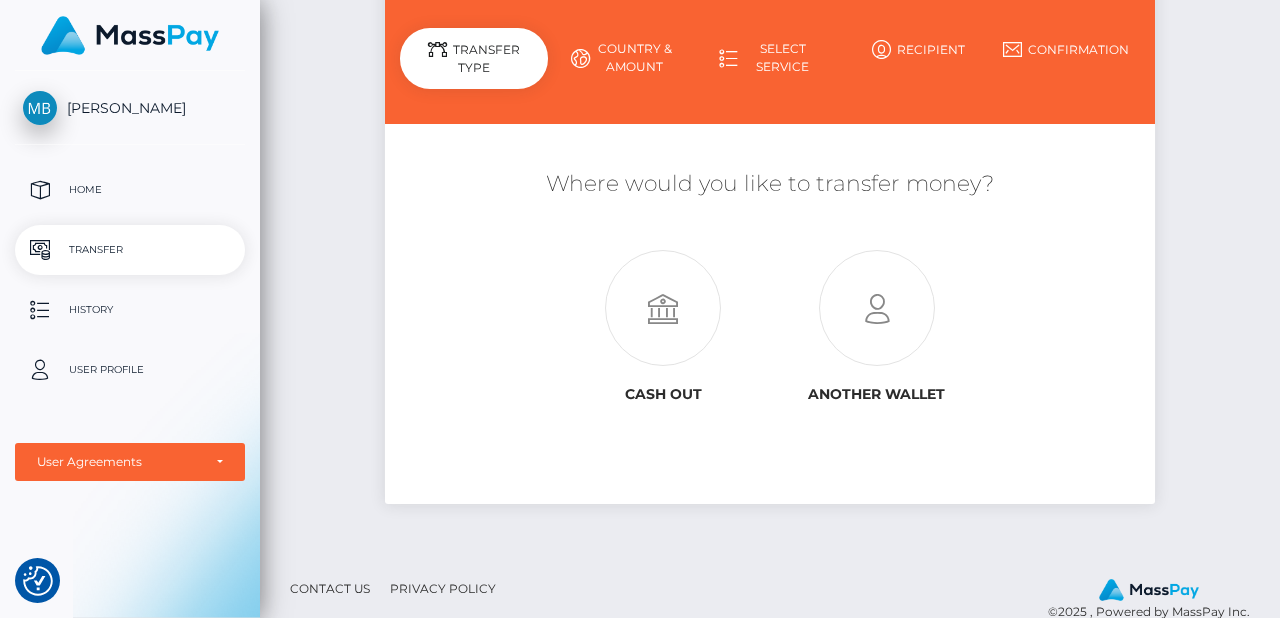 scroll, scrollTop: 208, scrollLeft: 0, axis: vertical 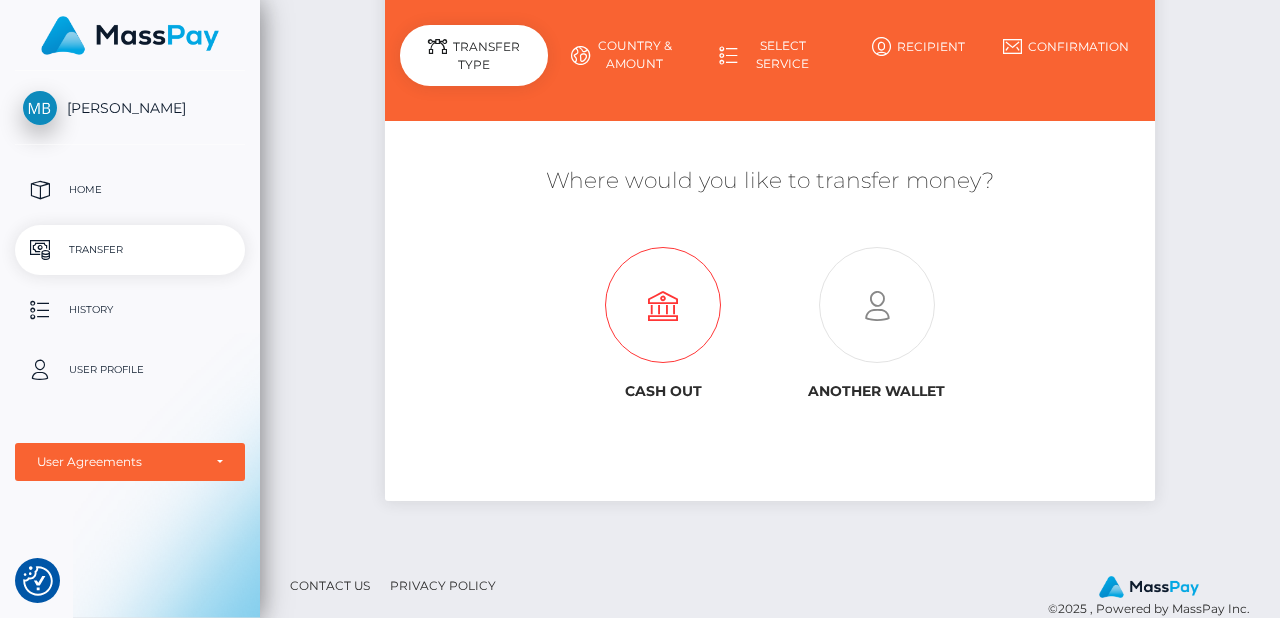 click at bounding box center (663, 306) 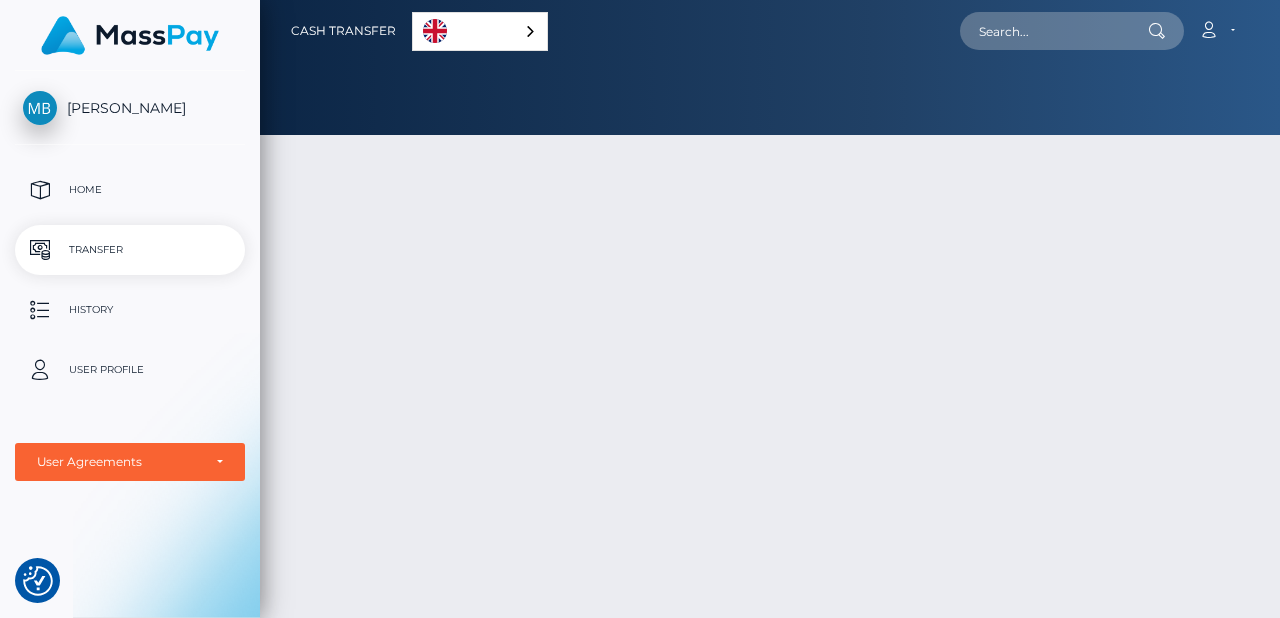 checkbox on "true" 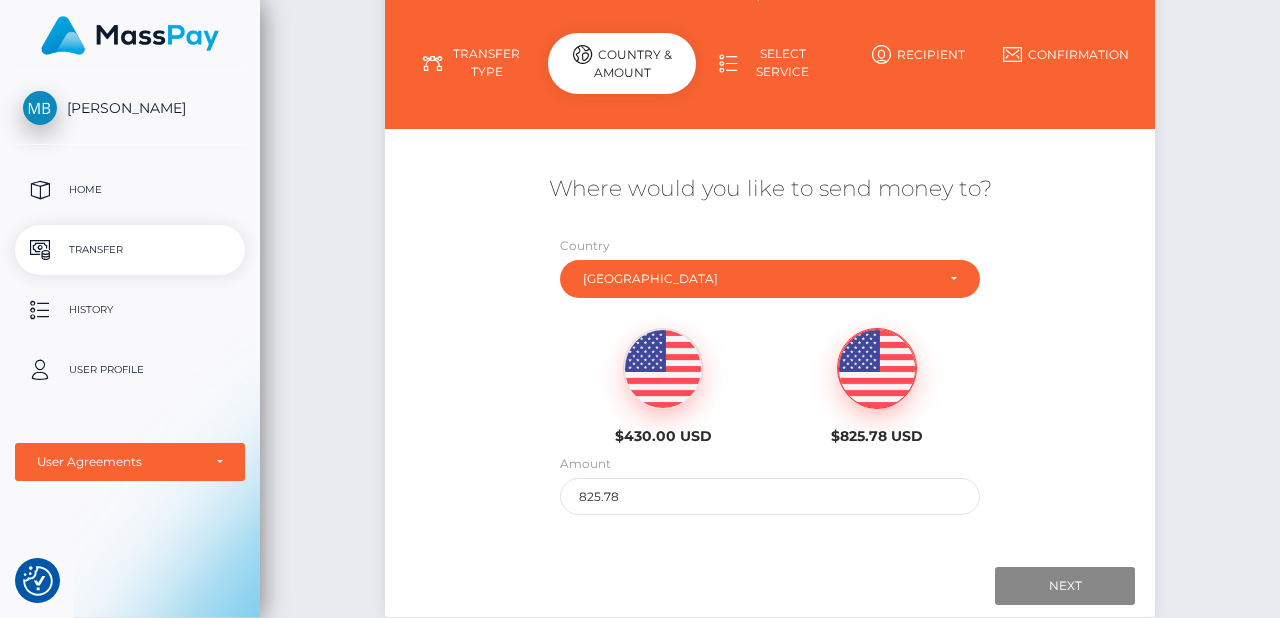 scroll, scrollTop: 222, scrollLeft: 0, axis: vertical 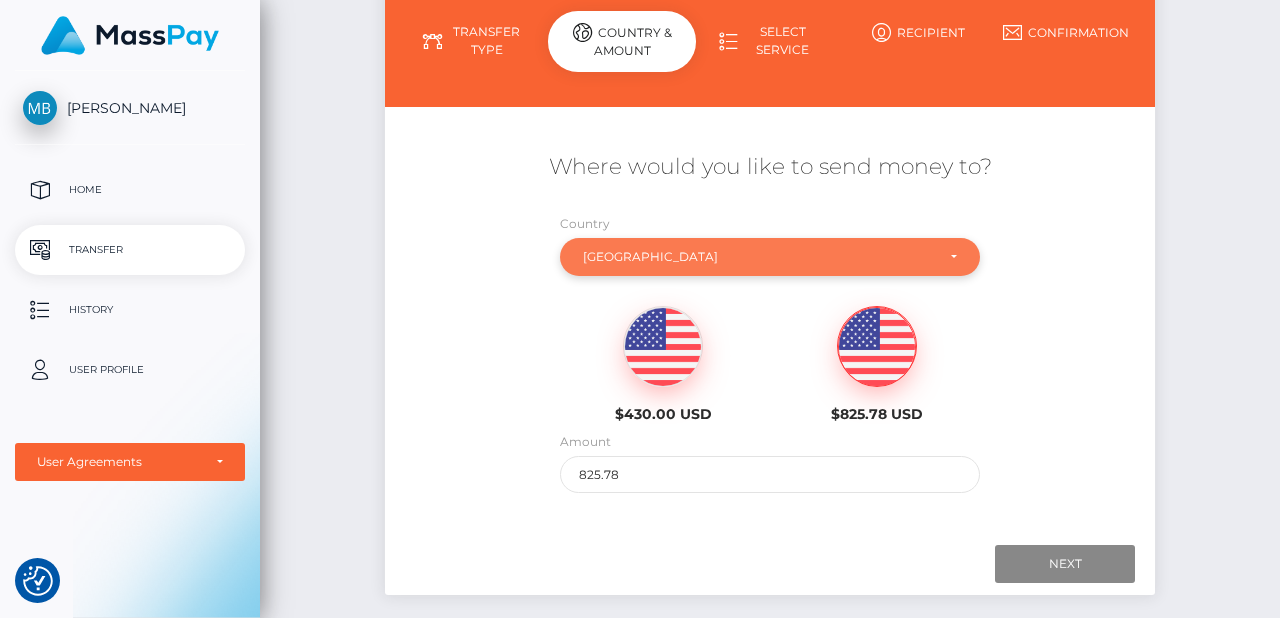 click on "United Kingdom" at bounding box center [758, 257] 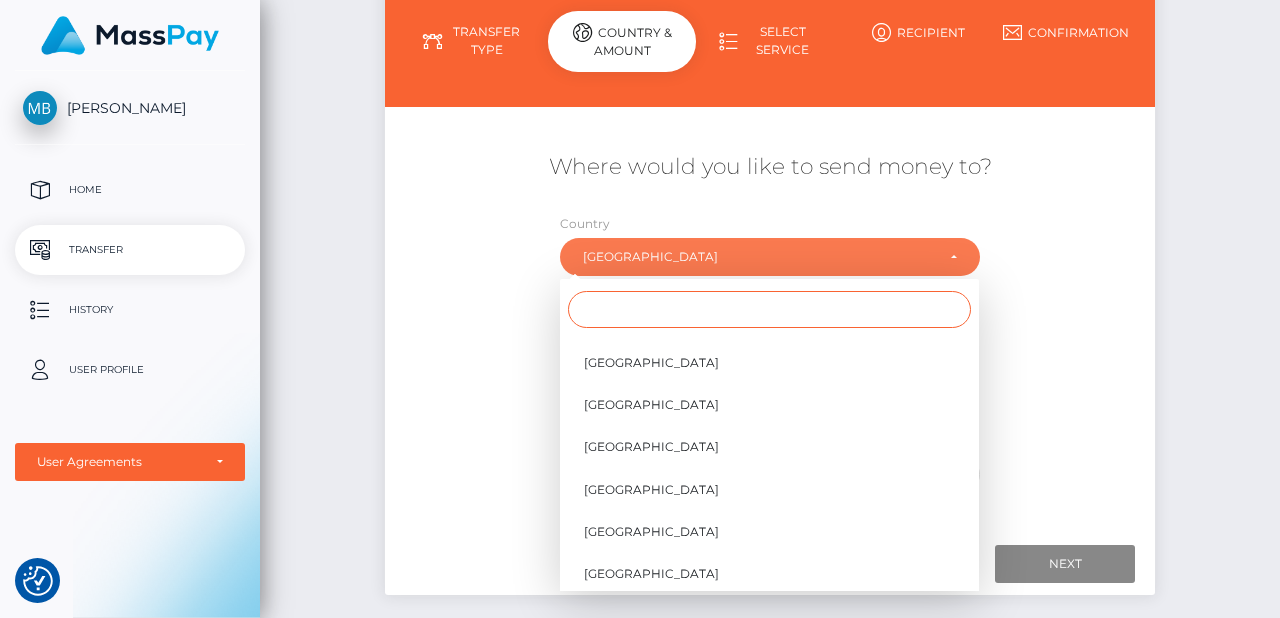 click at bounding box center (769, 309) 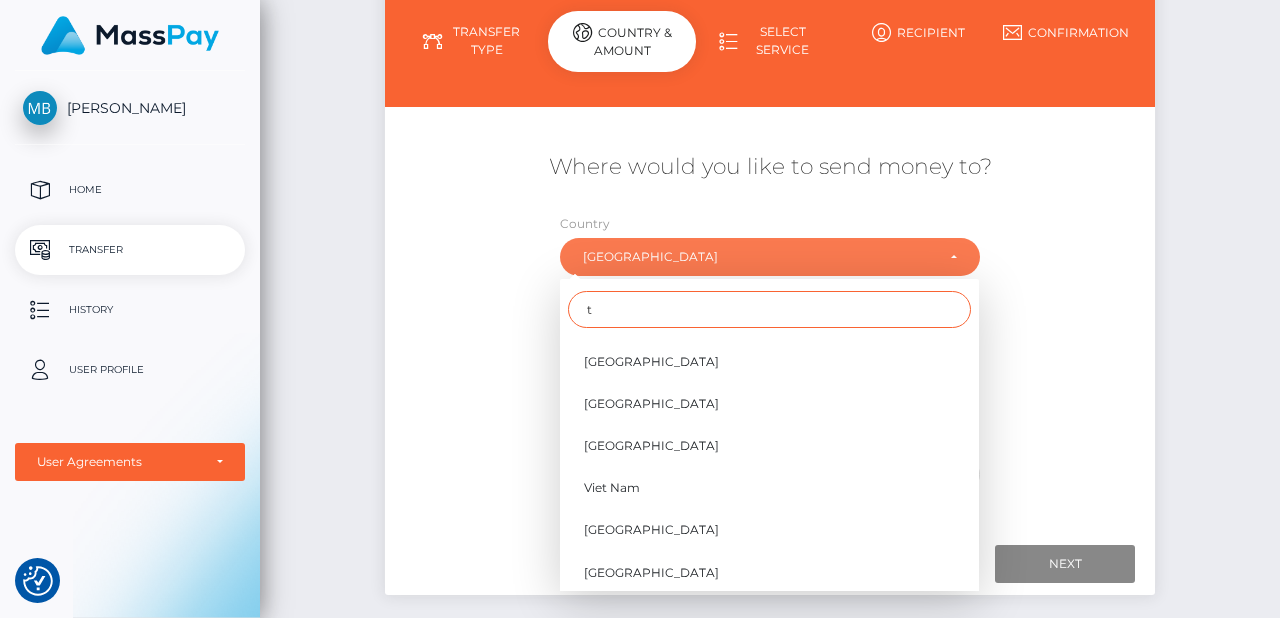 scroll, scrollTop: 0, scrollLeft: 0, axis: both 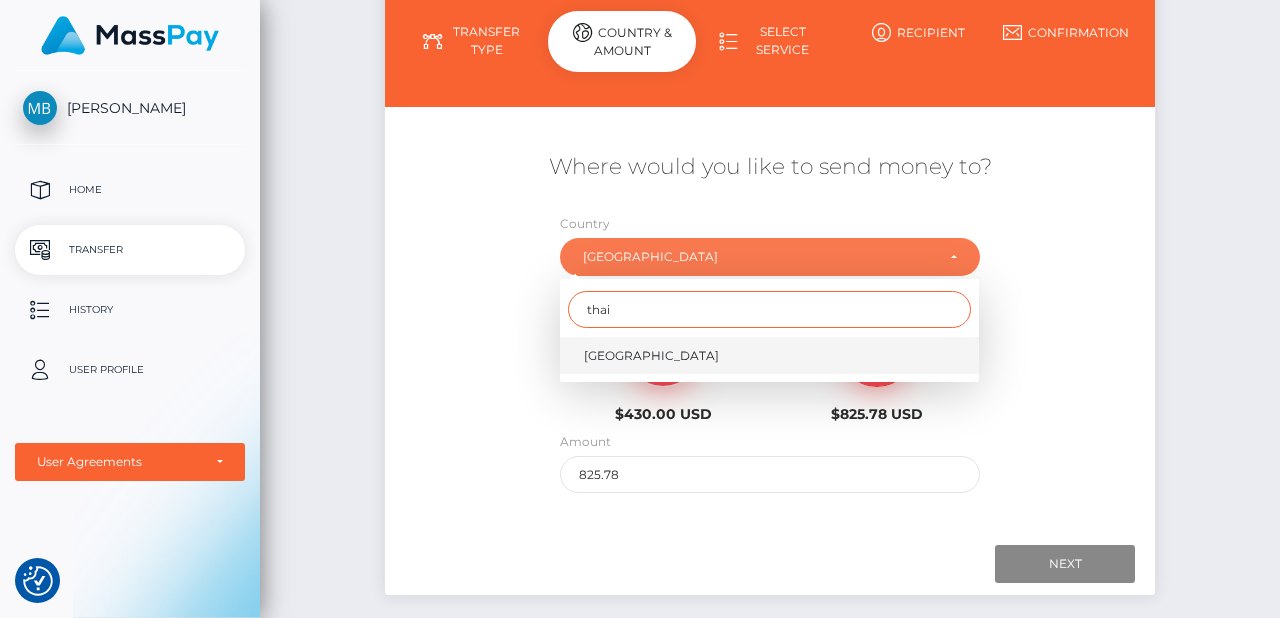 type on "thai" 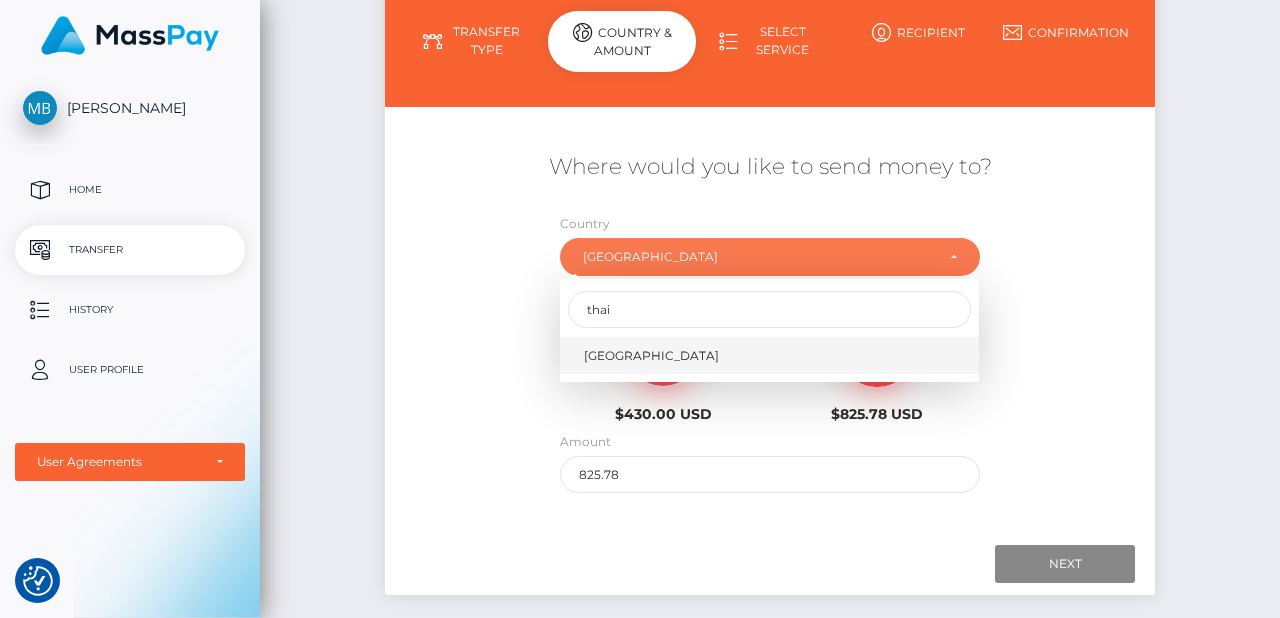 click on "Thailand" at bounding box center (651, 356) 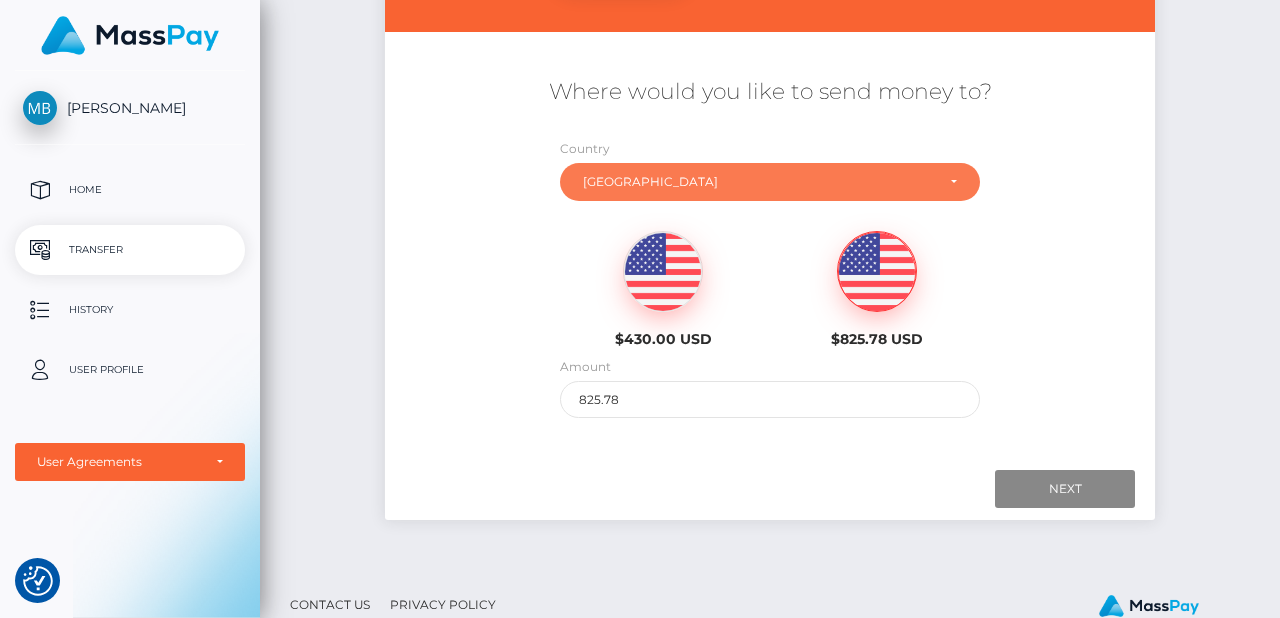 scroll, scrollTop: 322, scrollLeft: 0, axis: vertical 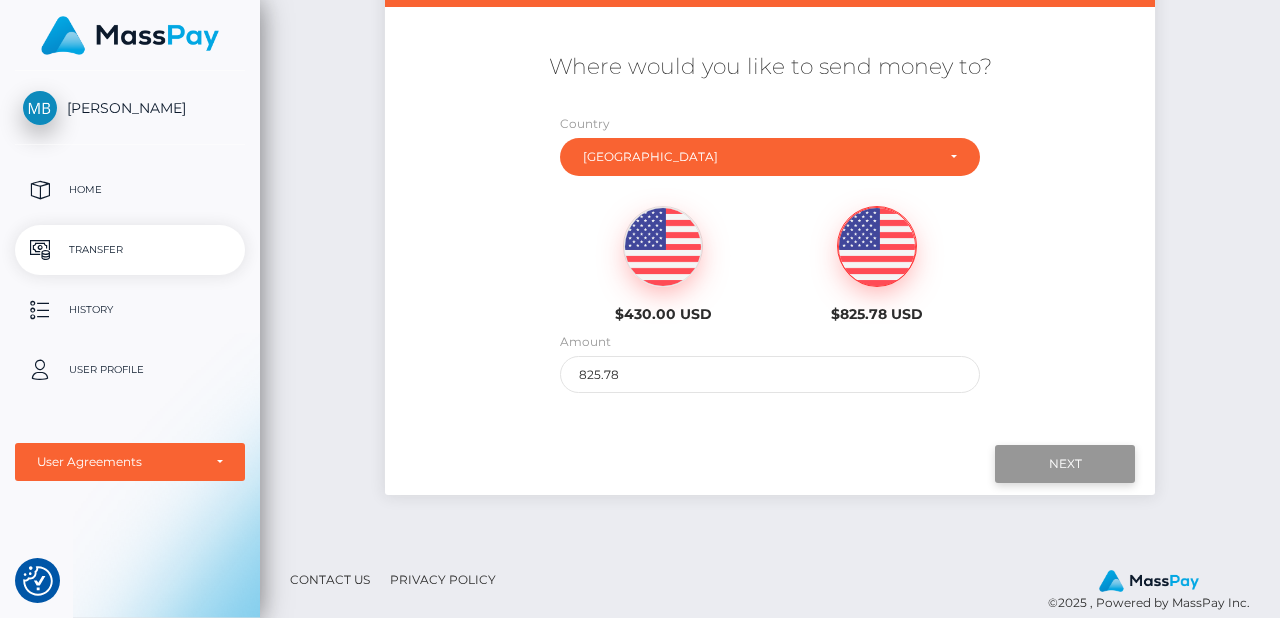 click on "Next" at bounding box center [1065, 464] 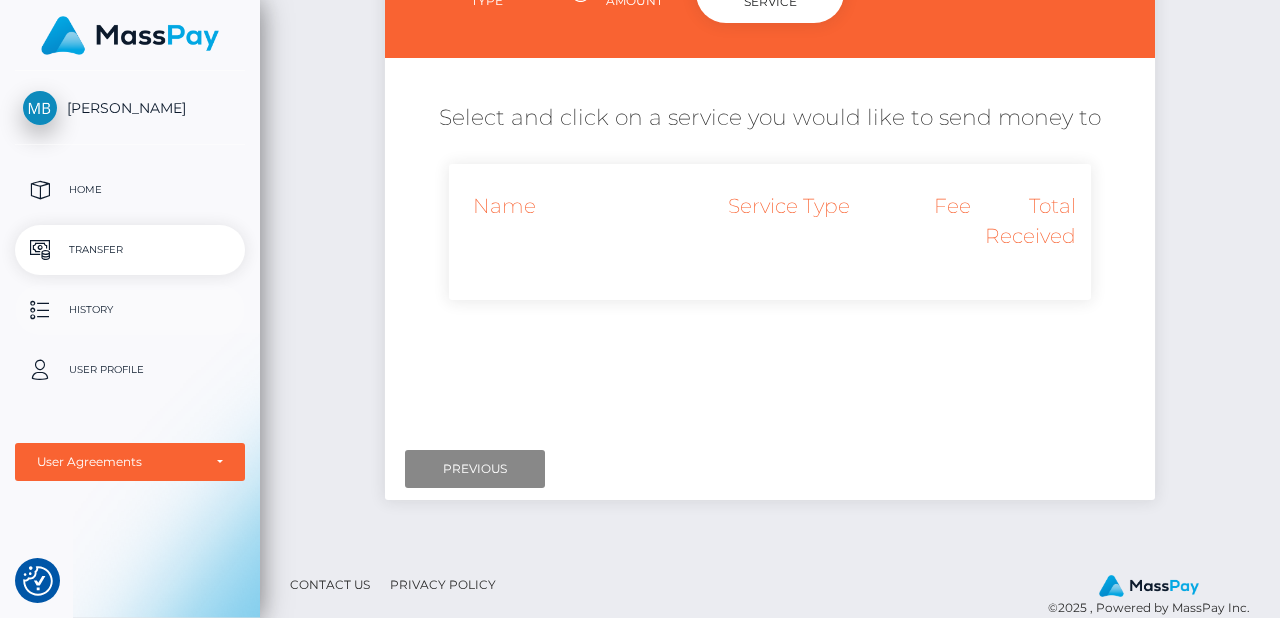 scroll, scrollTop: 299, scrollLeft: 0, axis: vertical 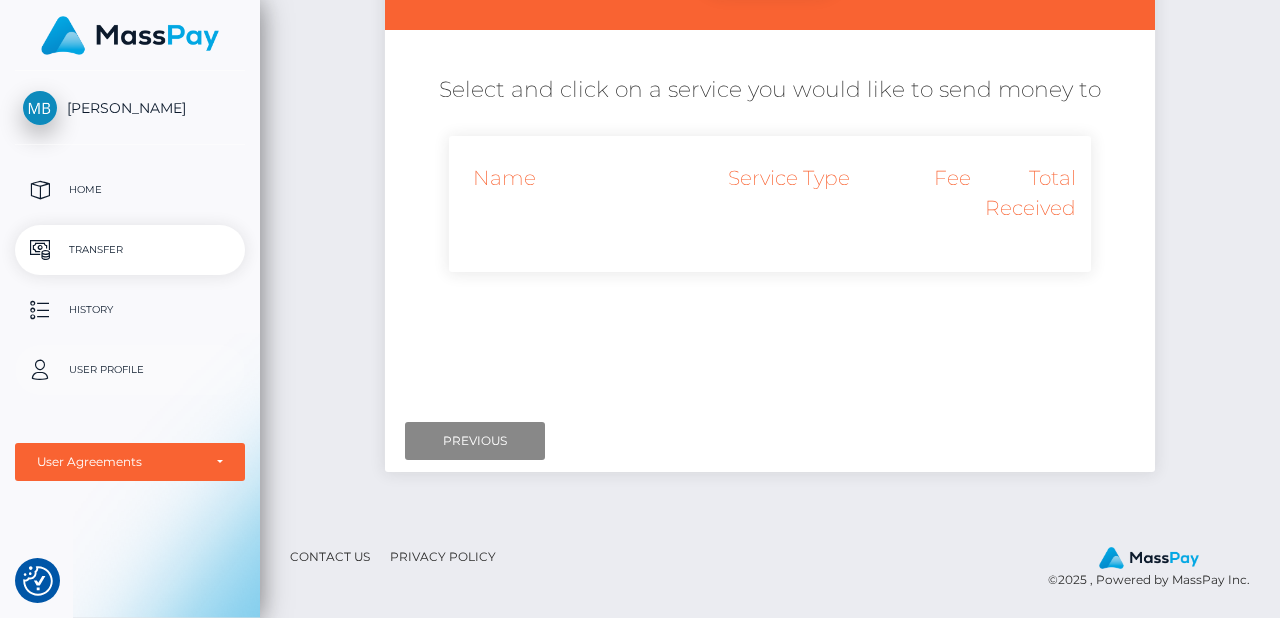click on "User Profile" at bounding box center (130, 370) 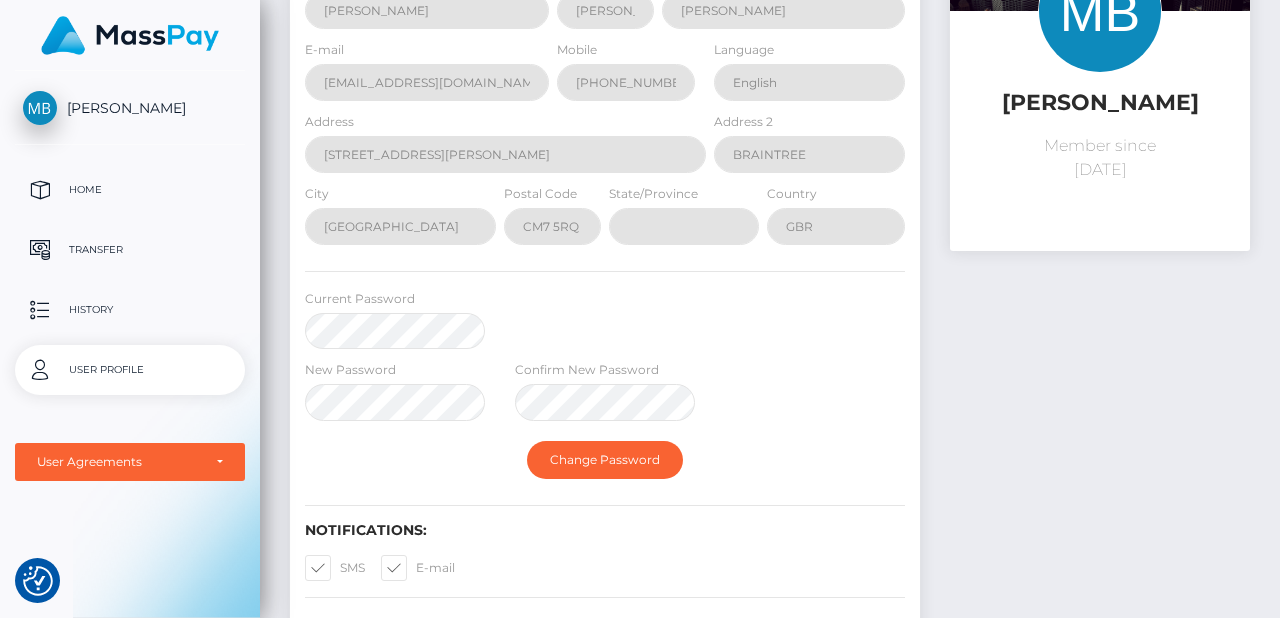 scroll, scrollTop: 440, scrollLeft: 0, axis: vertical 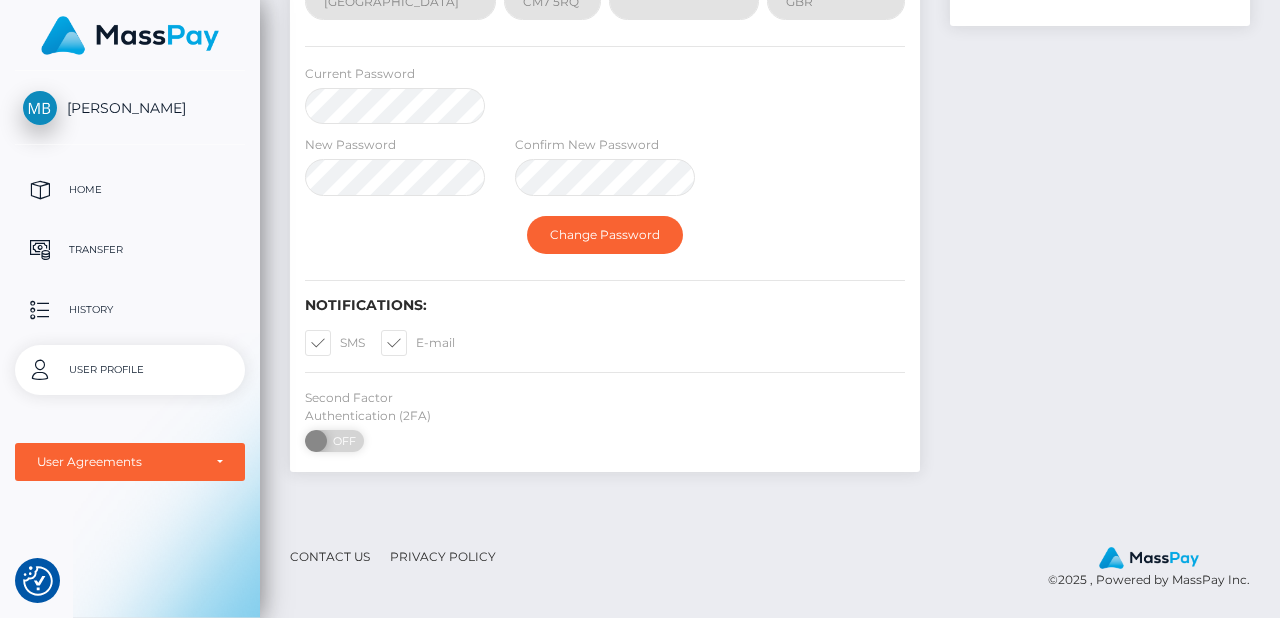 click on "Contact Us" at bounding box center (330, 556) 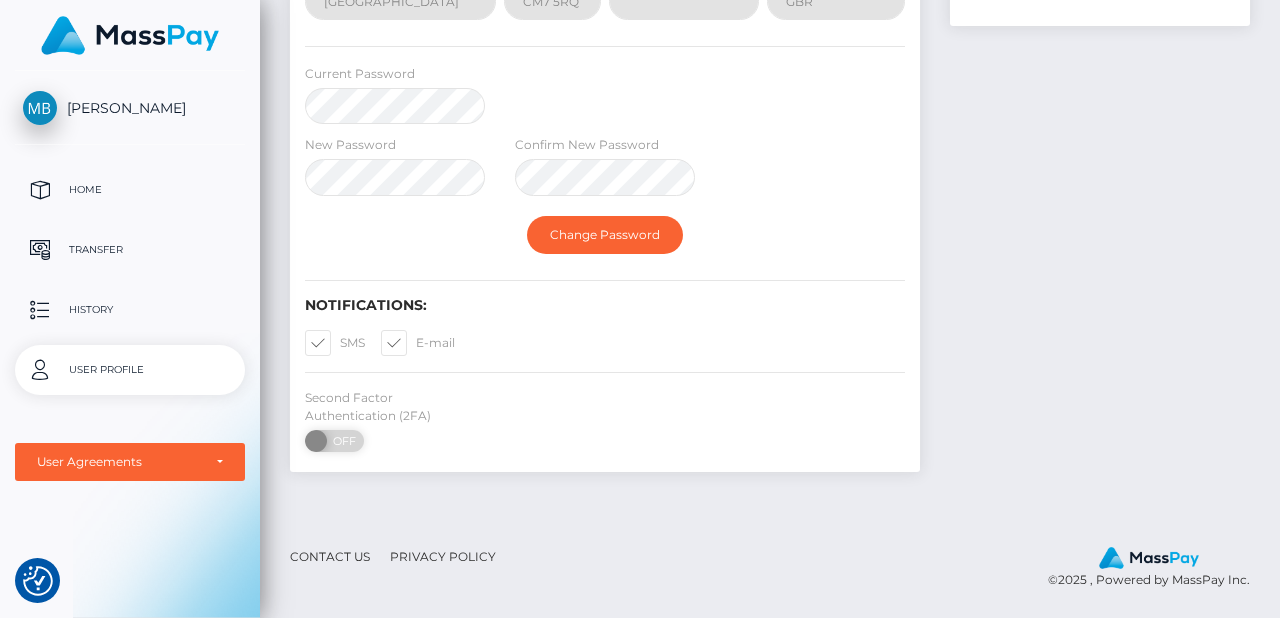 click on "Contact Us" at bounding box center [330, 556] 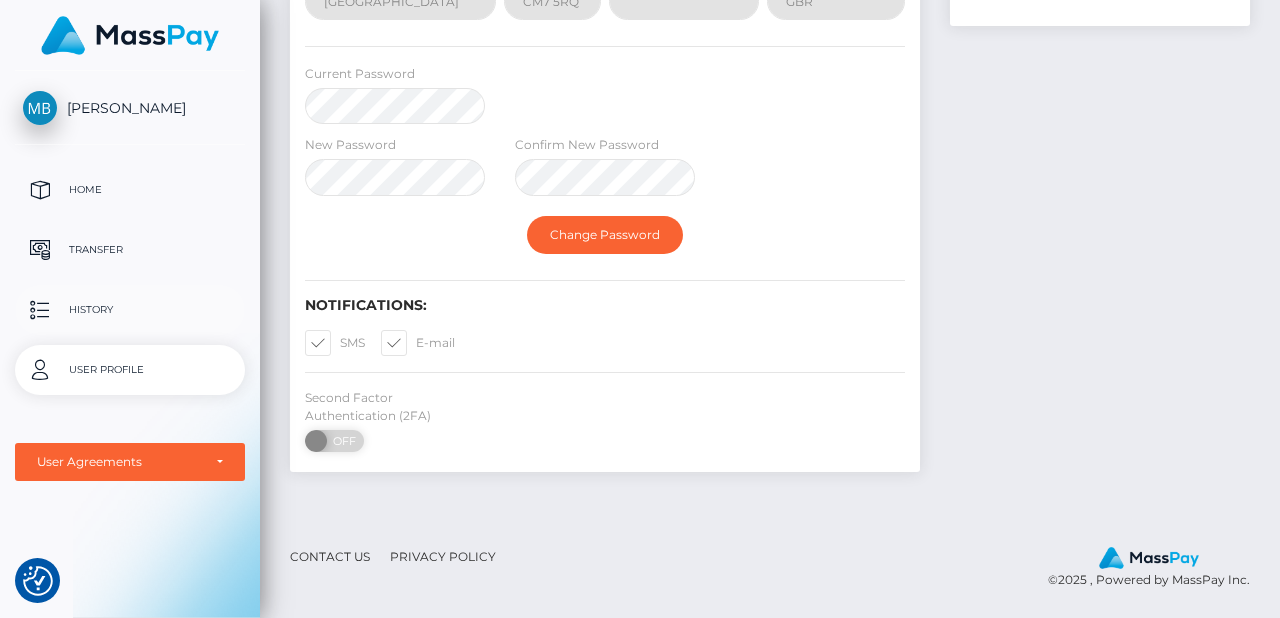 click on "History" at bounding box center [130, 310] 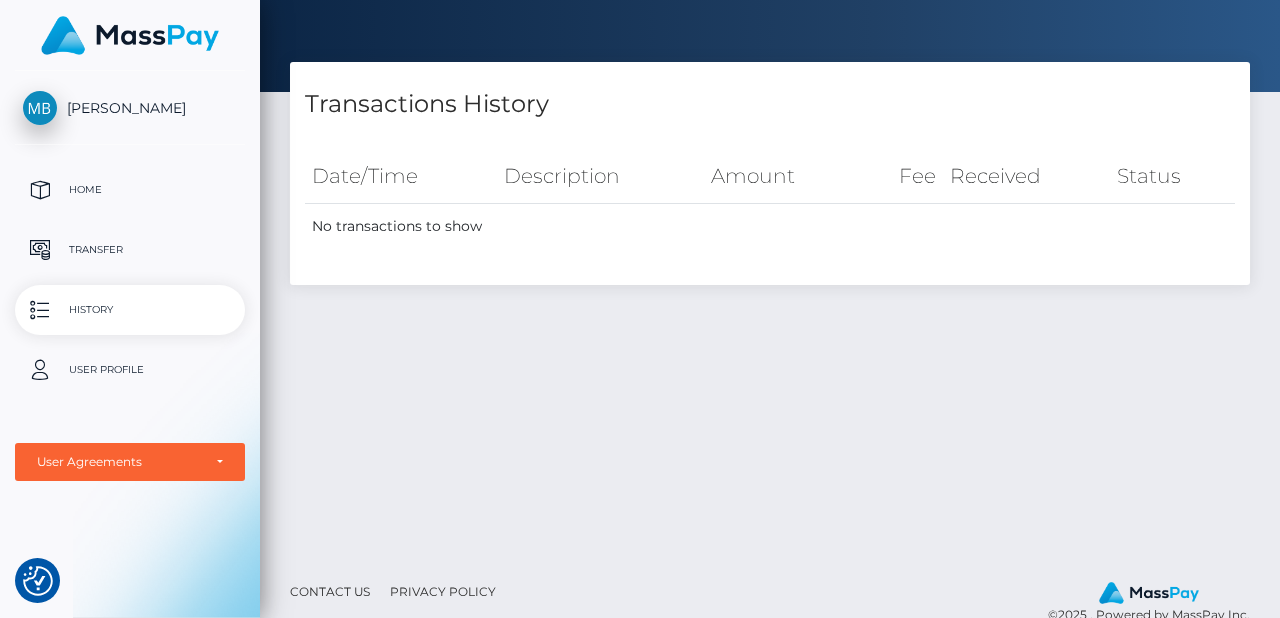 scroll, scrollTop: 203, scrollLeft: 0, axis: vertical 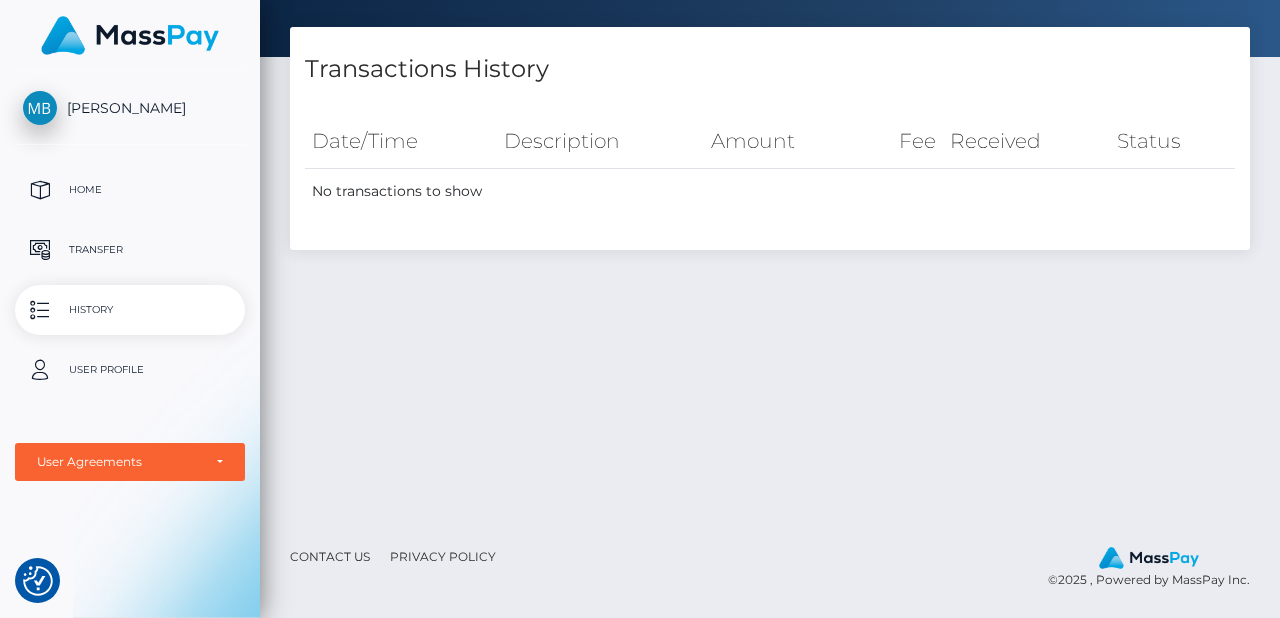 click on "Contact Us" at bounding box center (330, 556) 